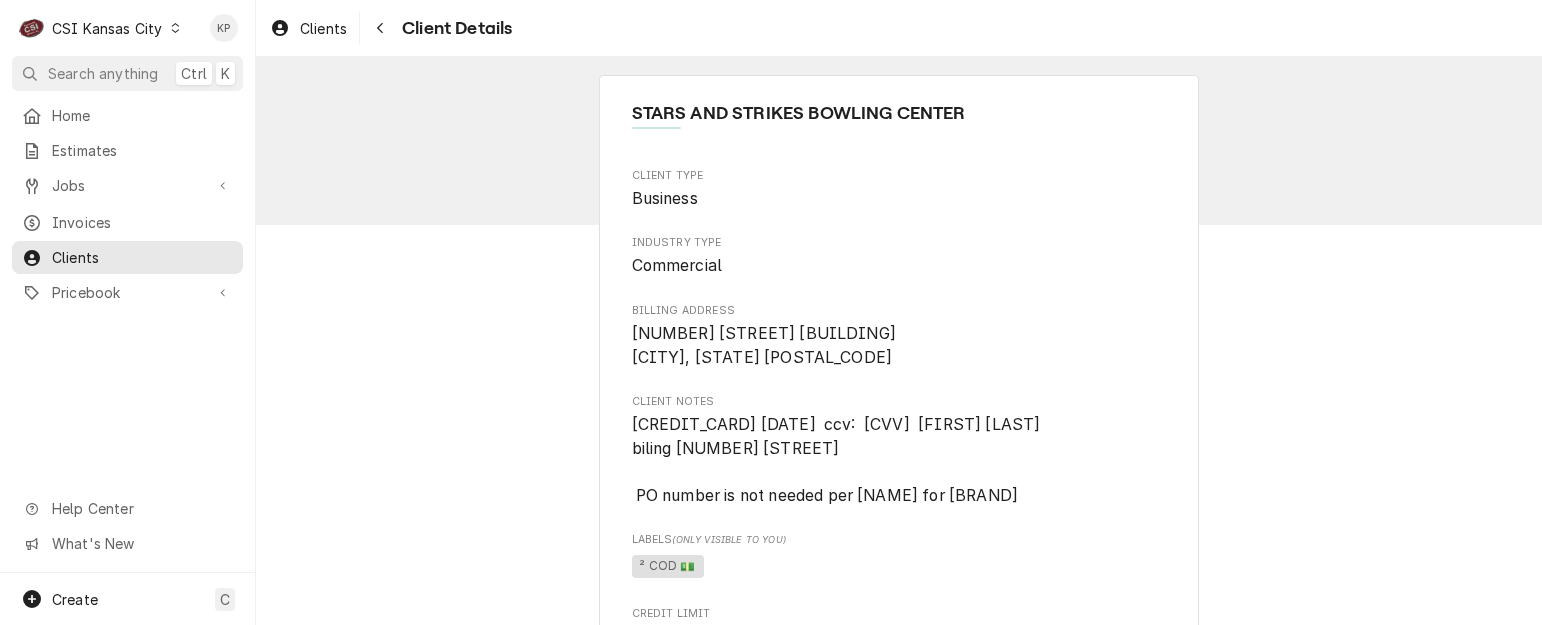 scroll, scrollTop: 0, scrollLeft: 0, axis: both 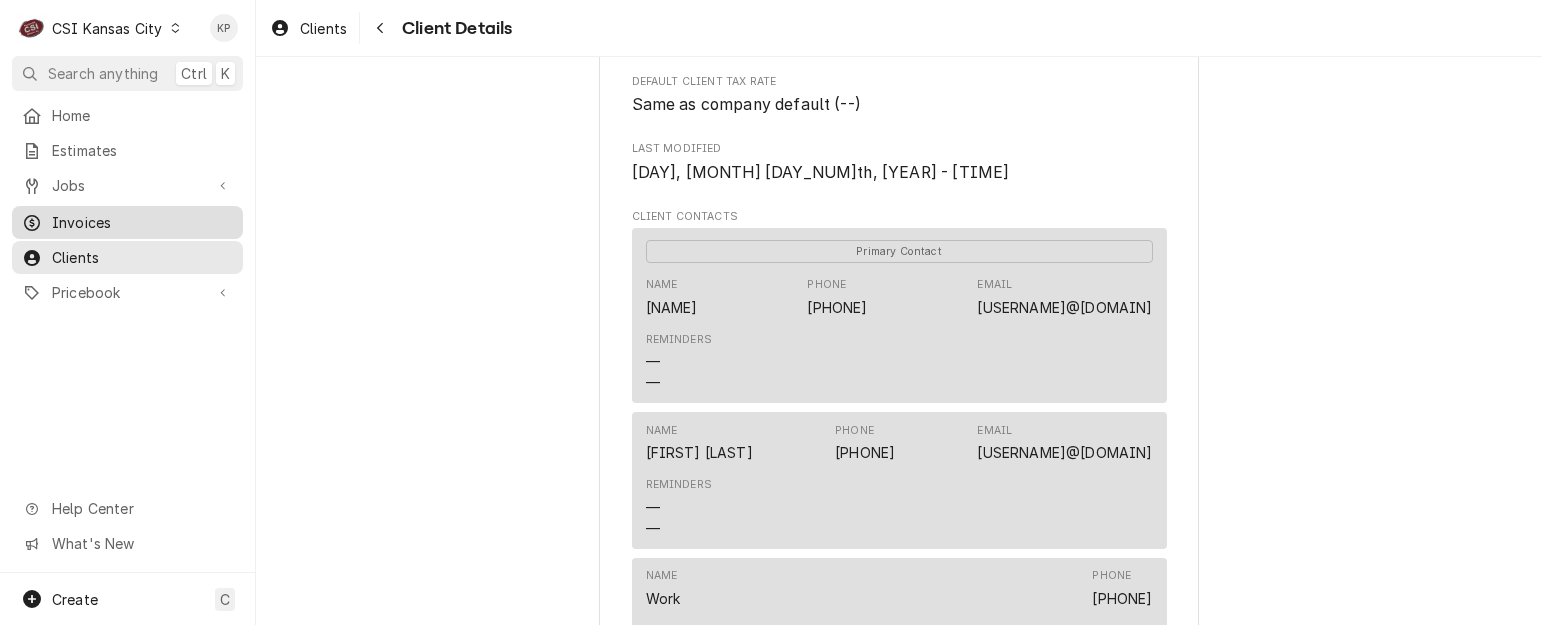 click on "Invoices" at bounding box center (142, 222) 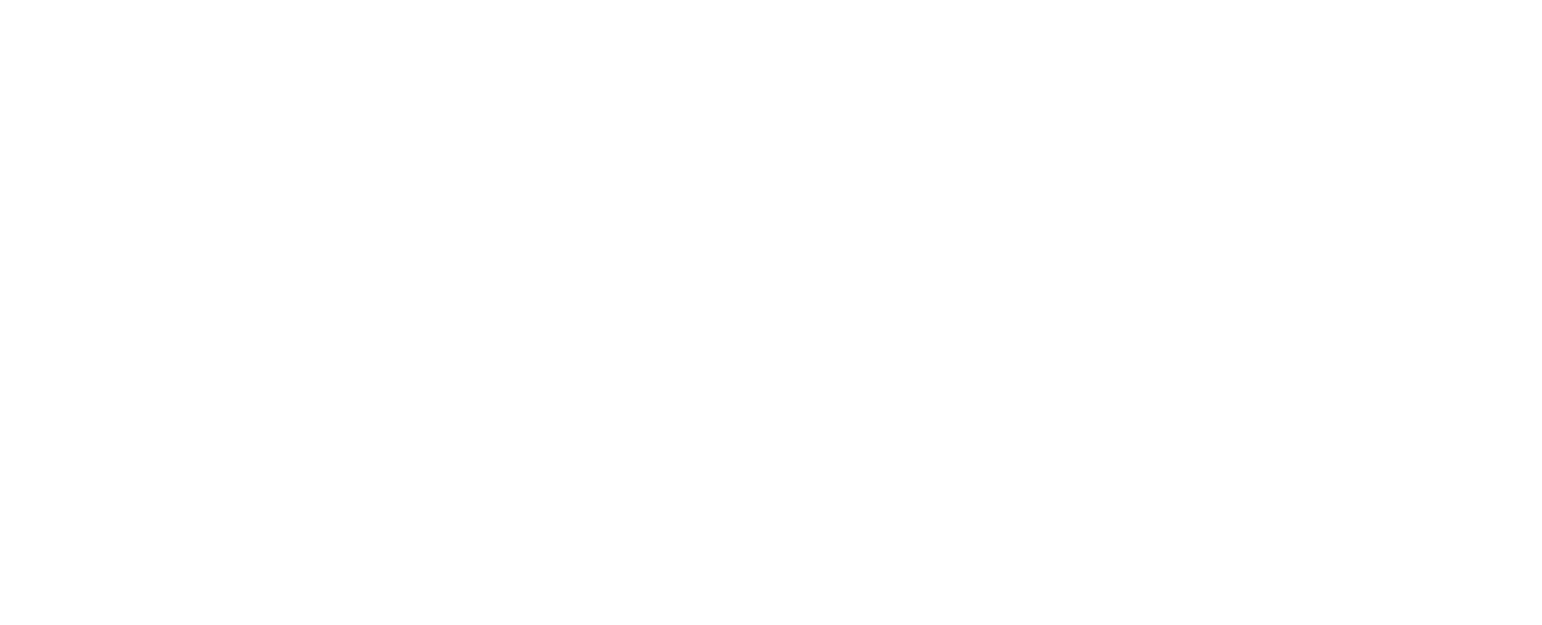 scroll, scrollTop: 0, scrollLeft: 0, axis: both 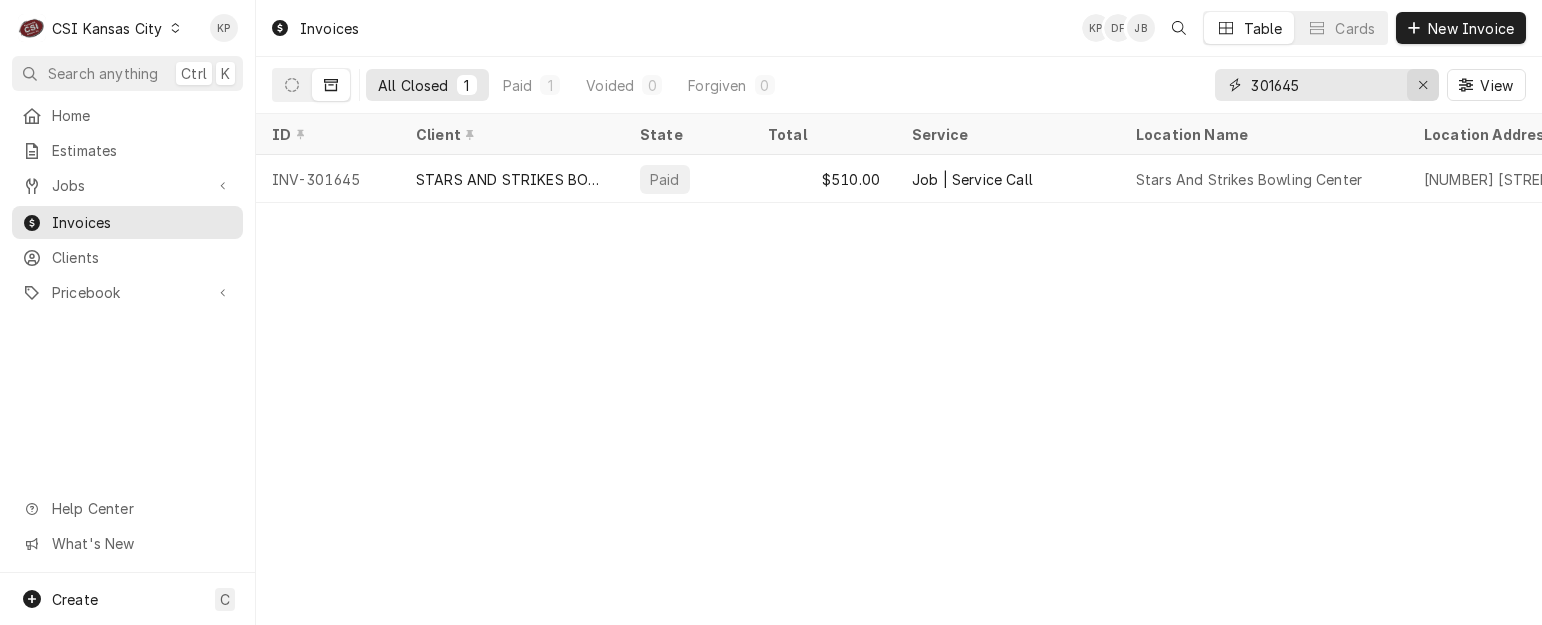 click 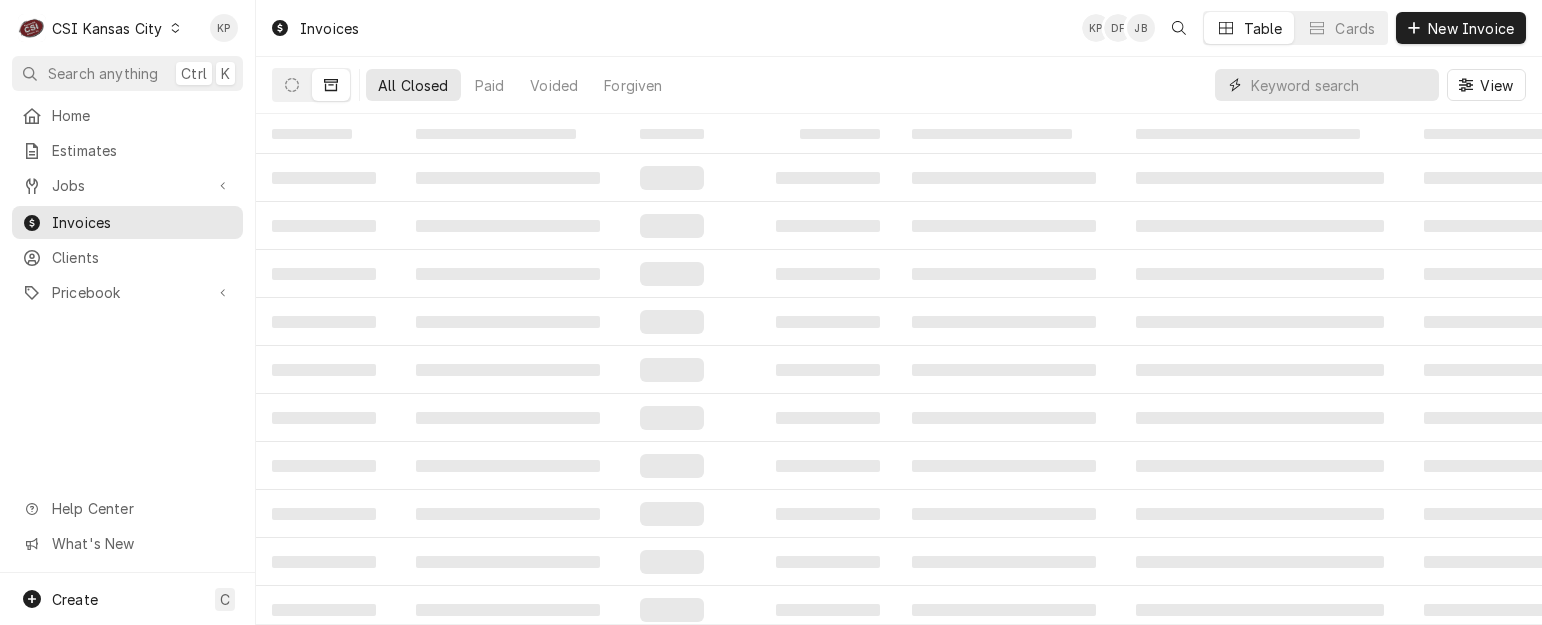 click at bounding box center (1340, 85) 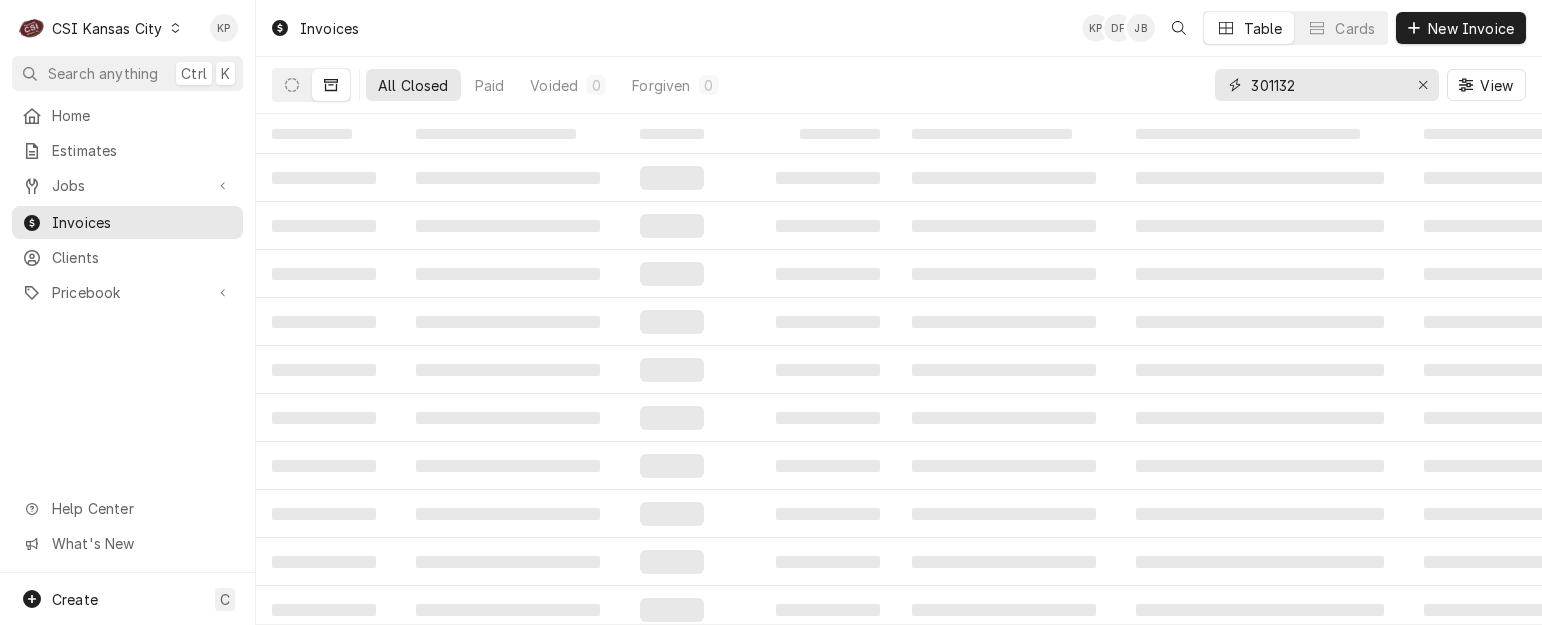 type on "301132" 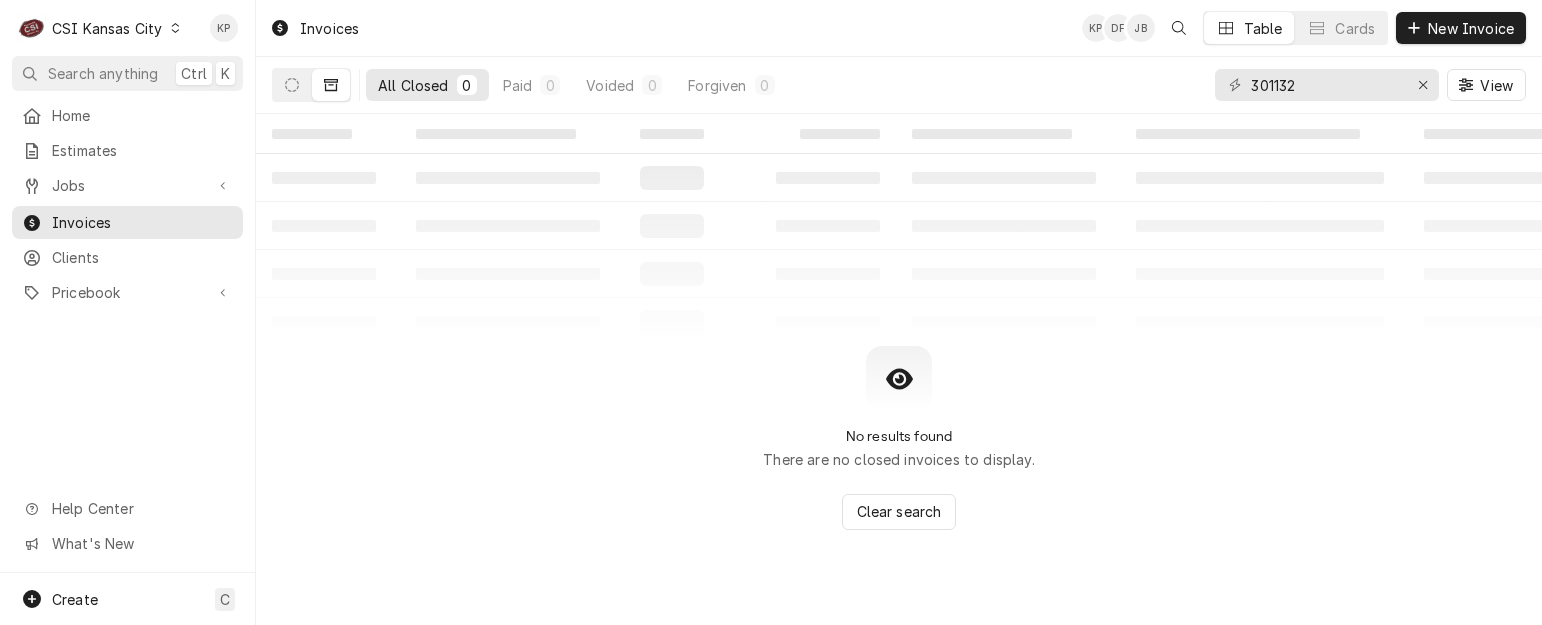 click 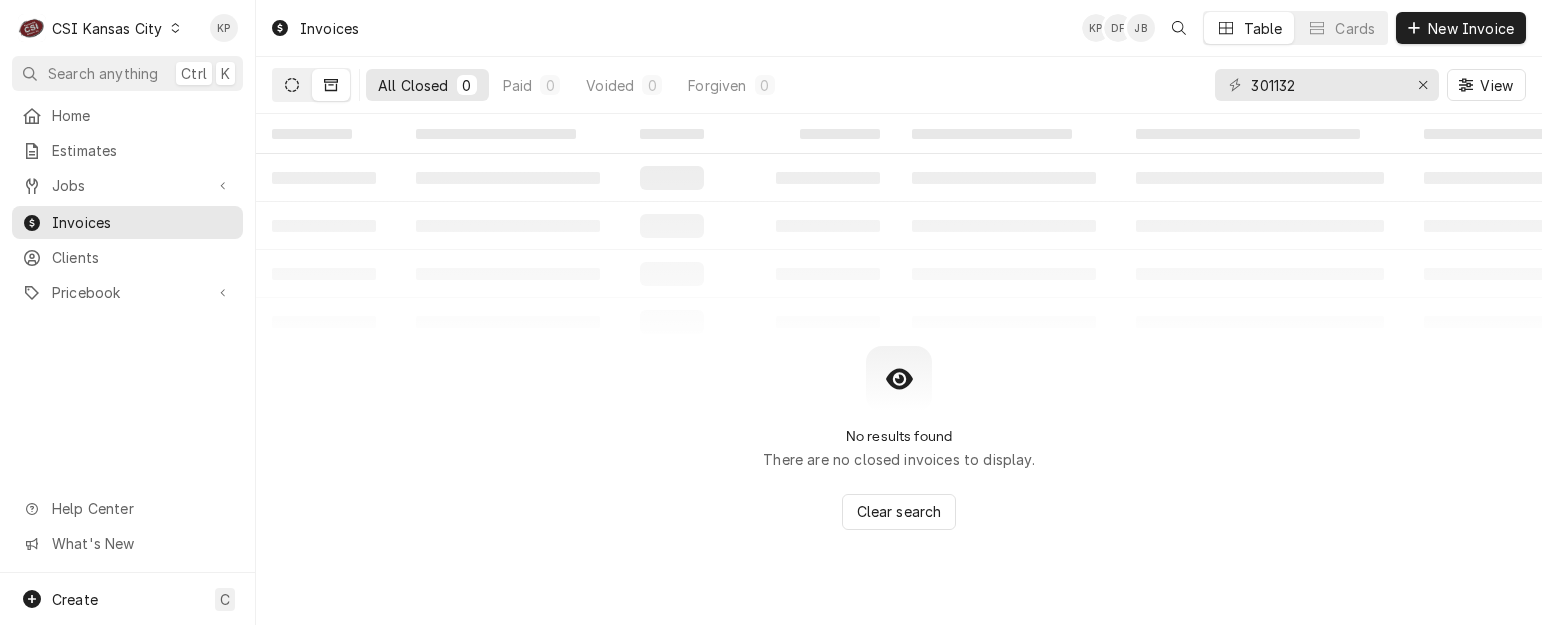 click 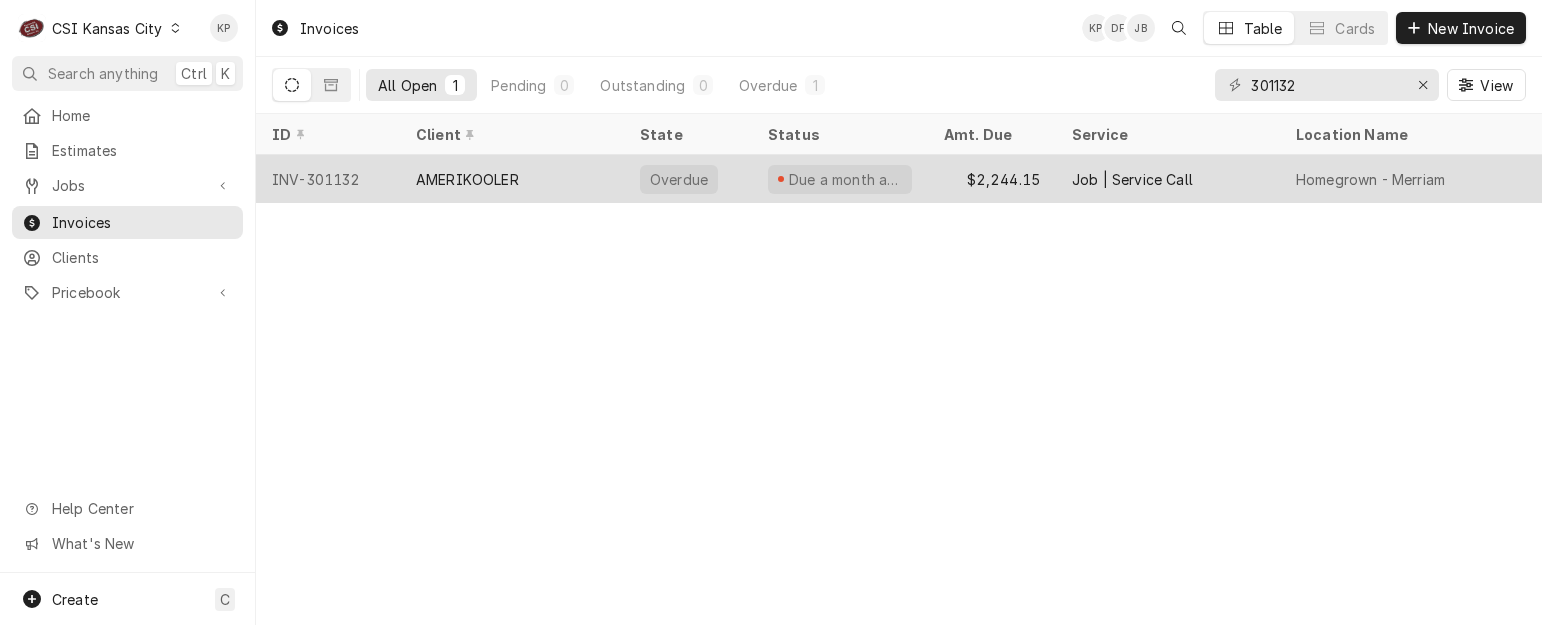 click on "INV-301132" at bounding box center (328, 179) 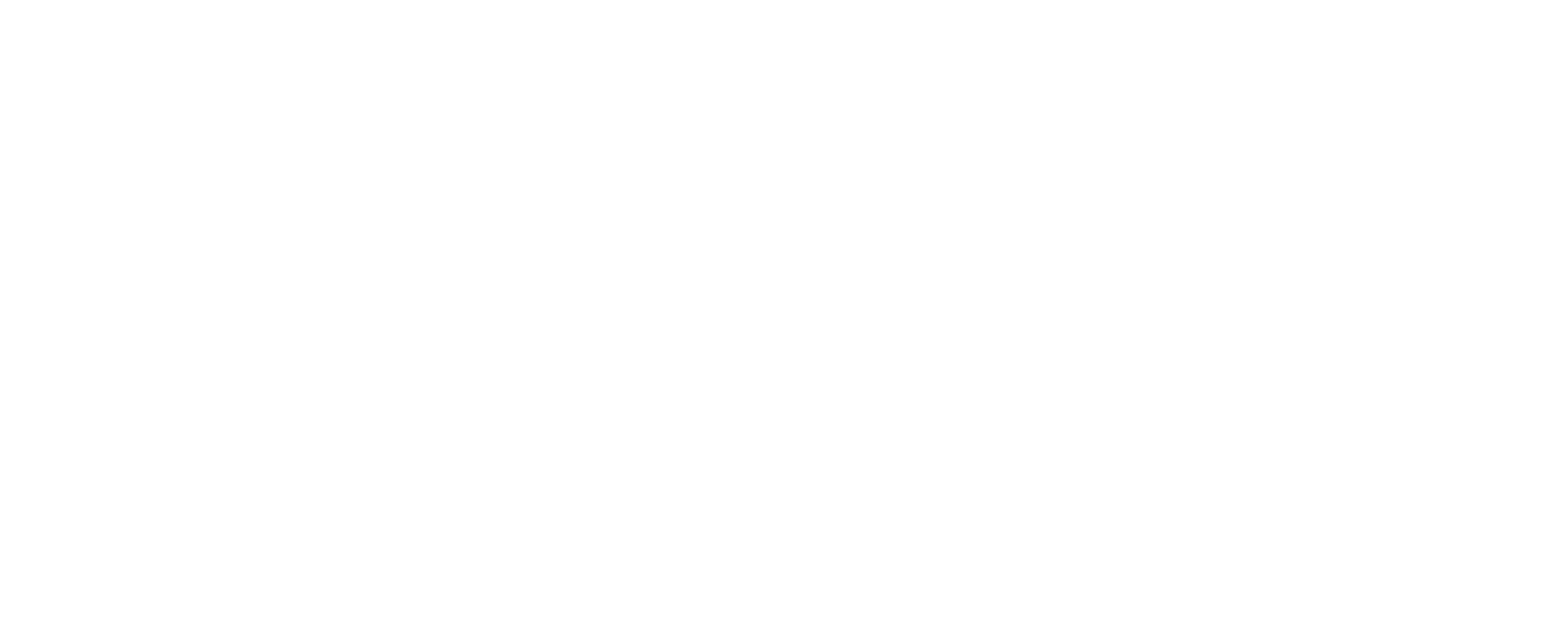 scroll, scrollTop: 0, scrollLeft: 0, axis: both 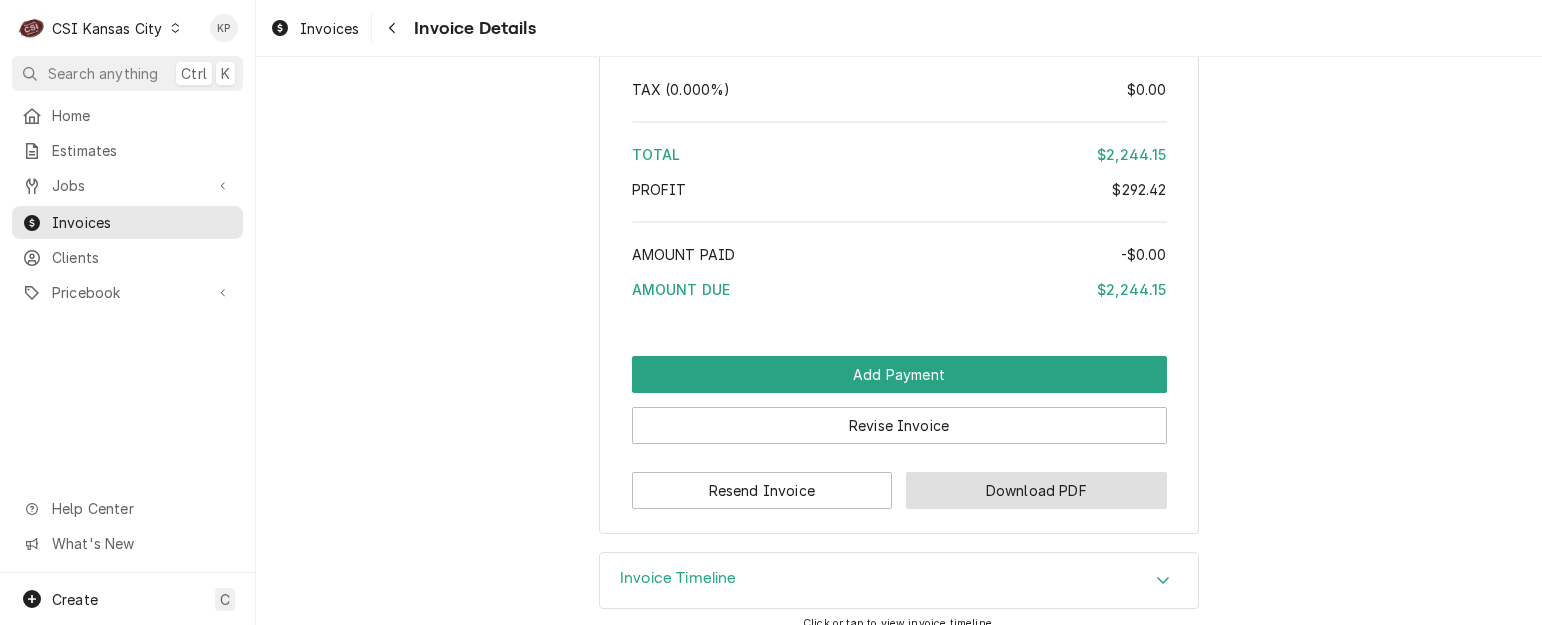 click on "Download PDF" at bounding box center [1036, 490] 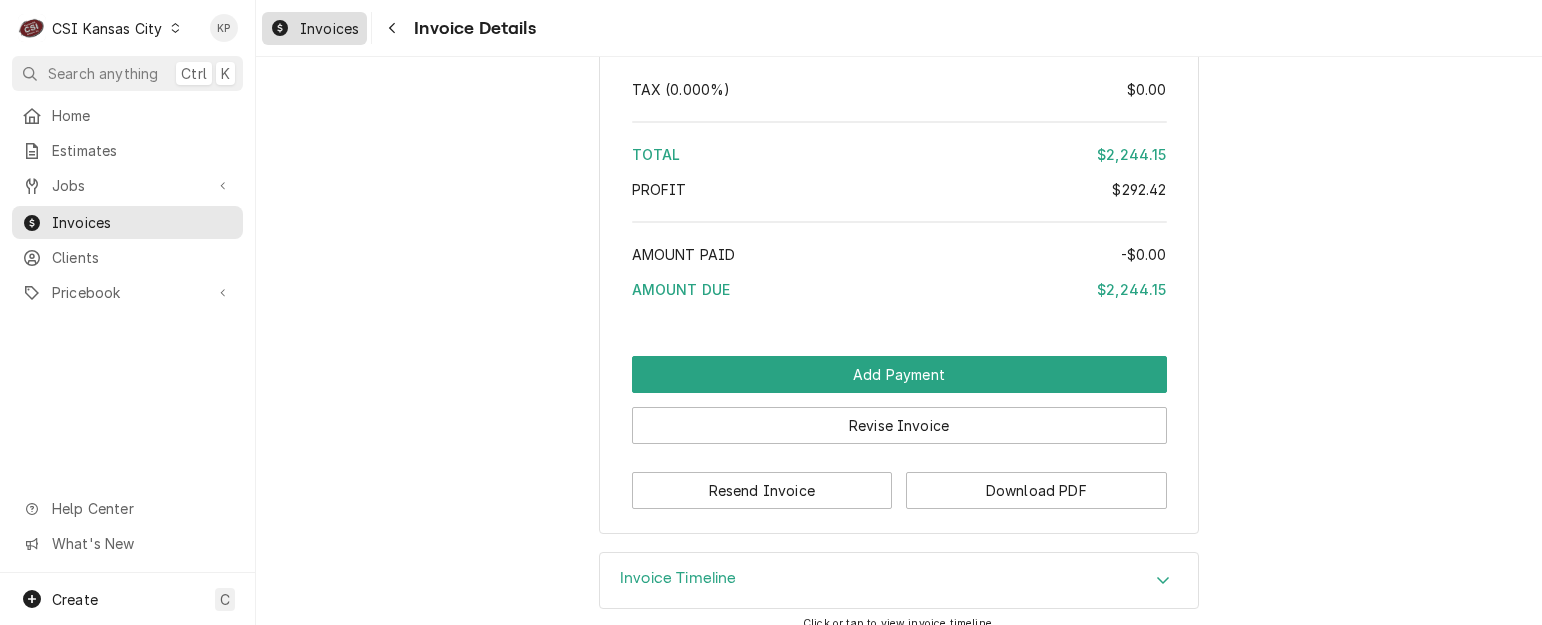 click on "Invoices" at bounding box center (329, 28) 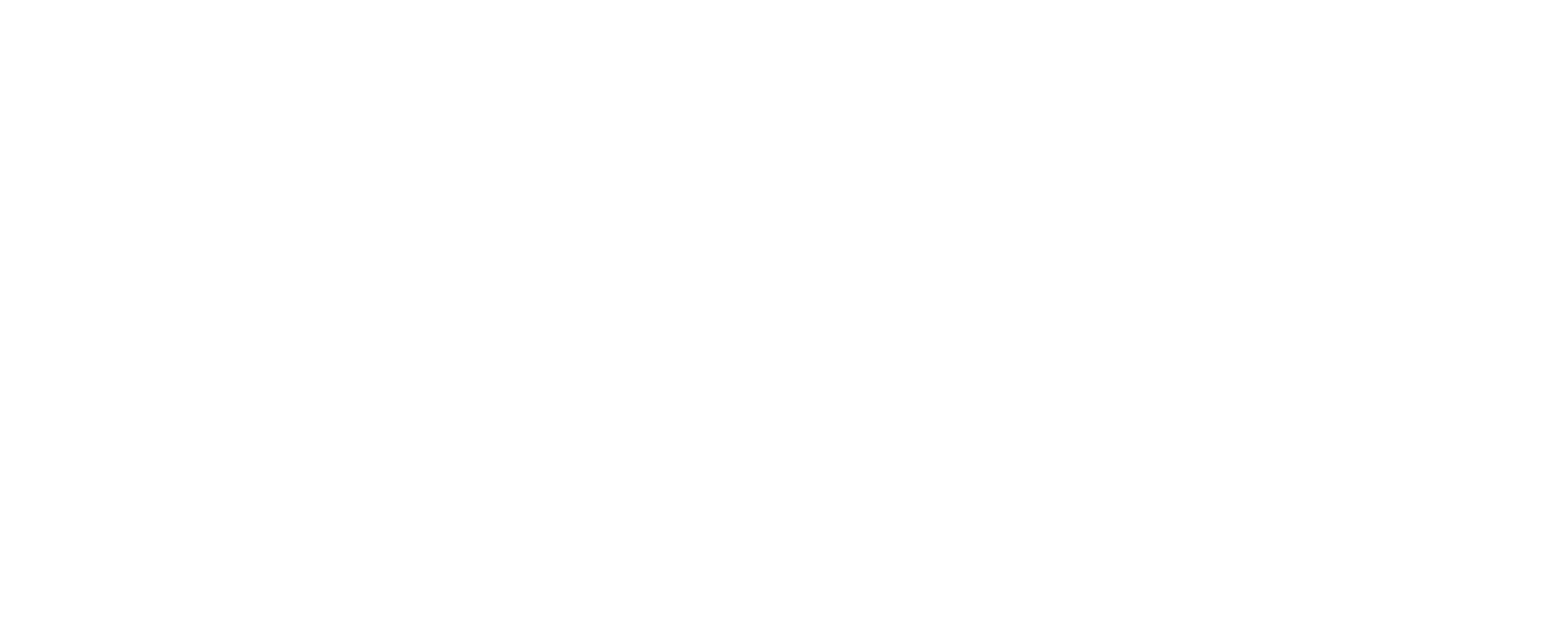 scroll, scrollTop: 0, scrollLeft: 0, axis: both 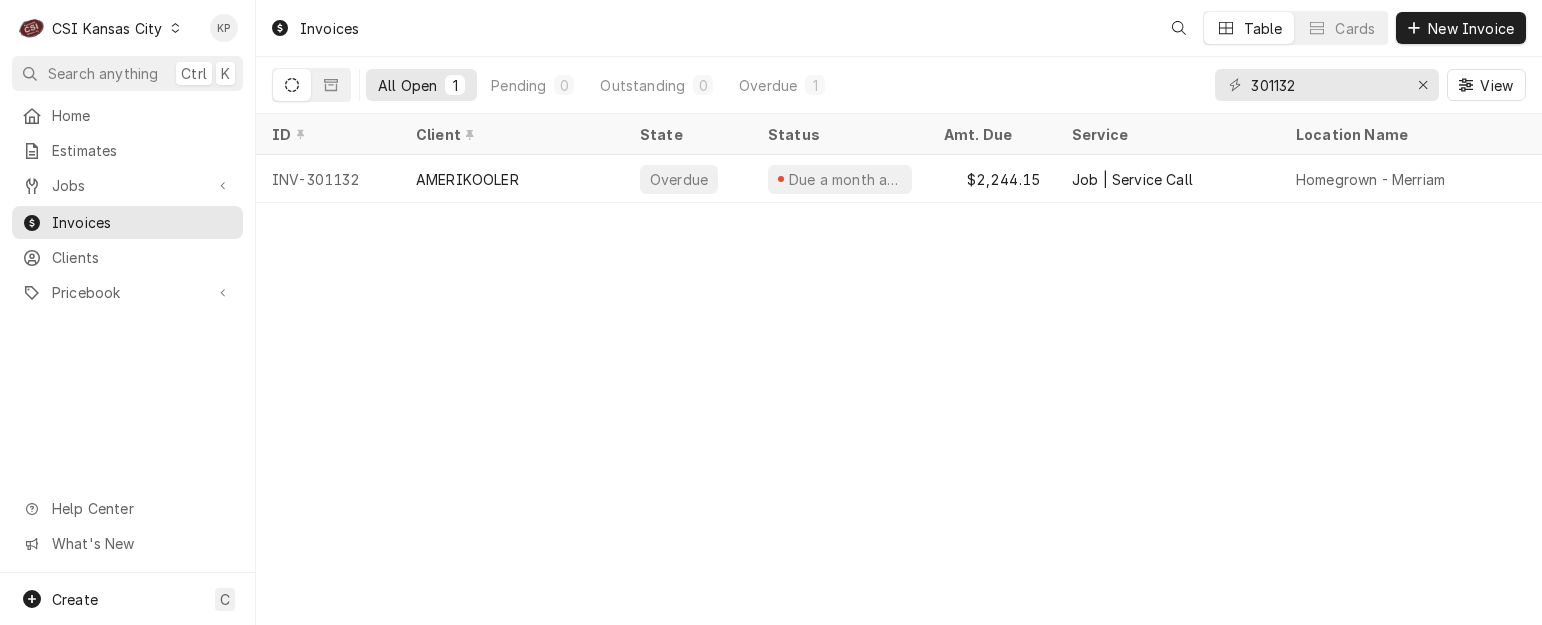 click 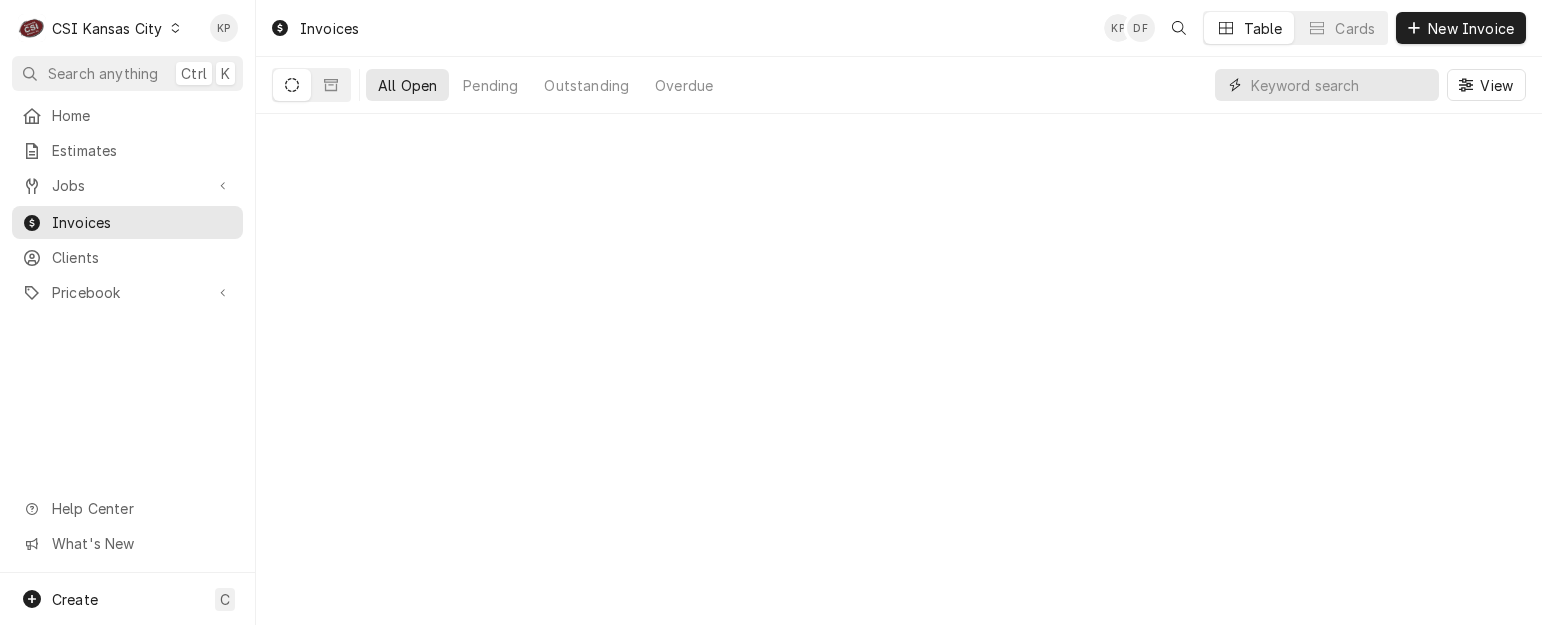 click at bounding box center (1340, 85) 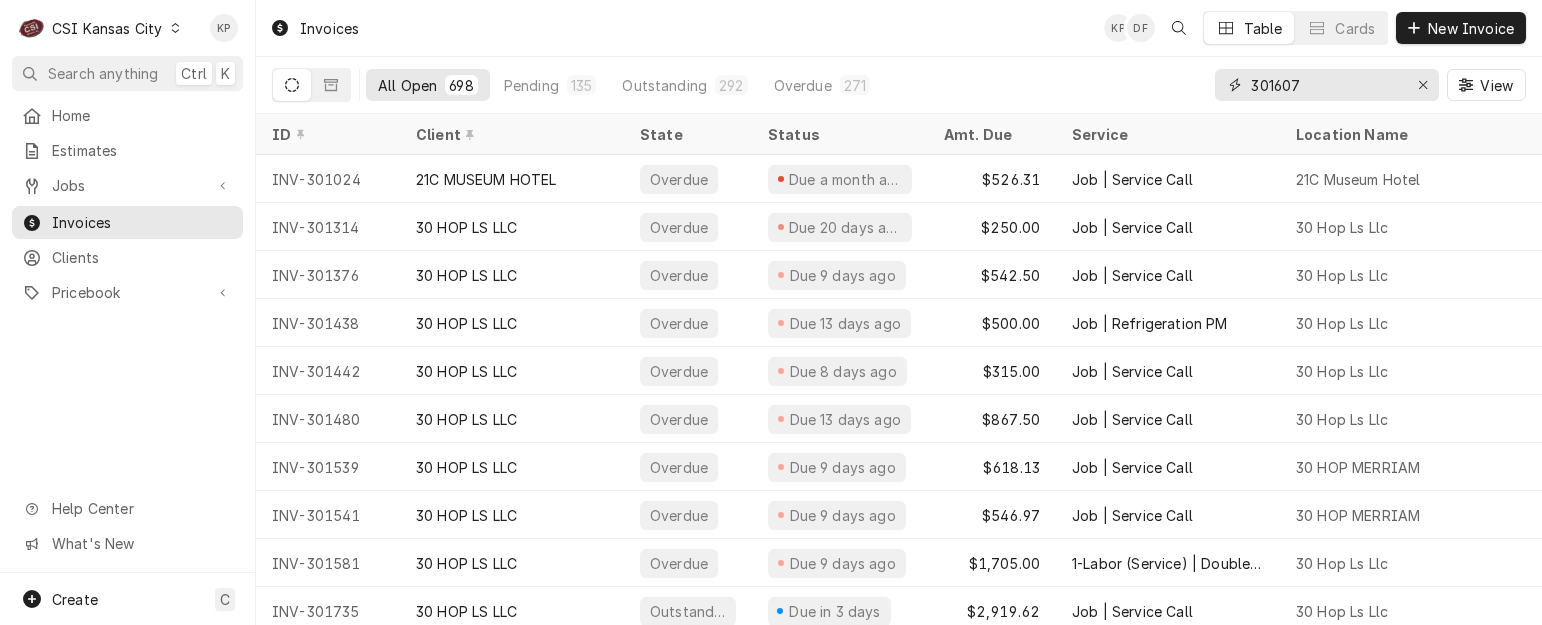type on "301607" 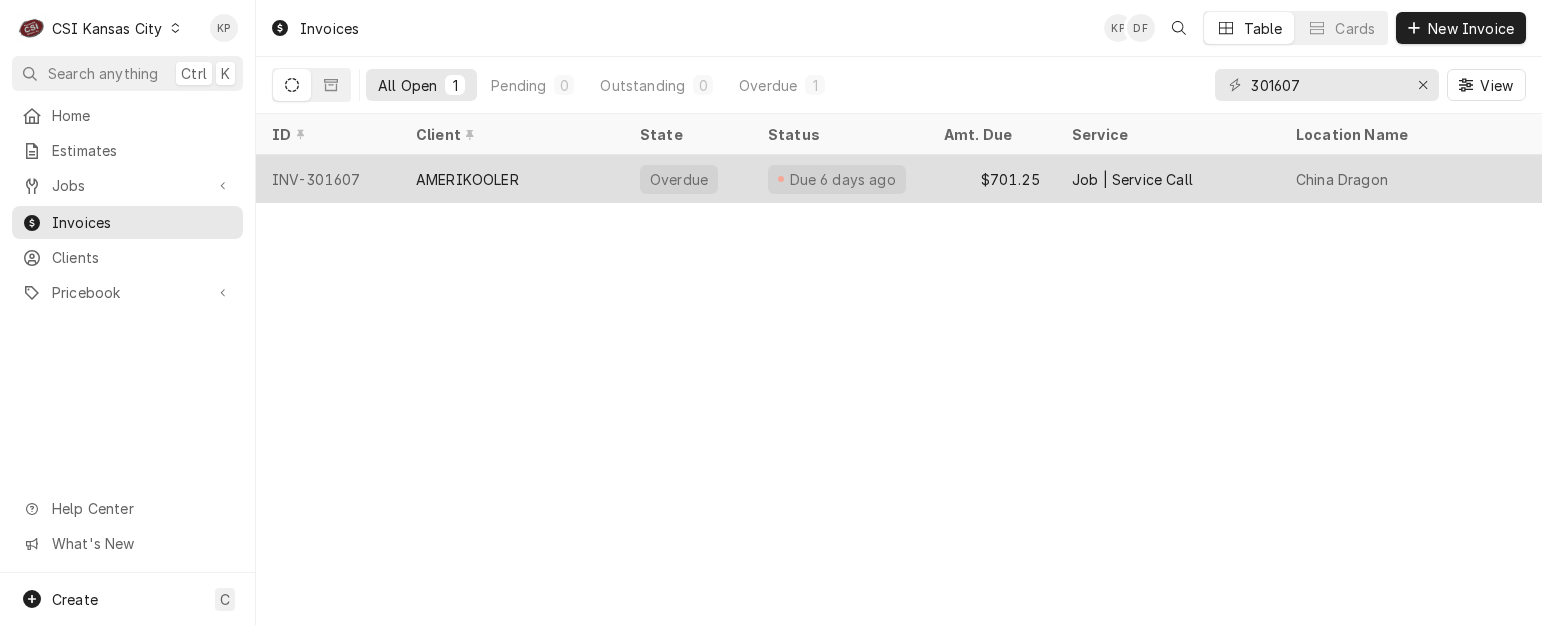 click on "INV-301607" at bounding box center [328, 179] 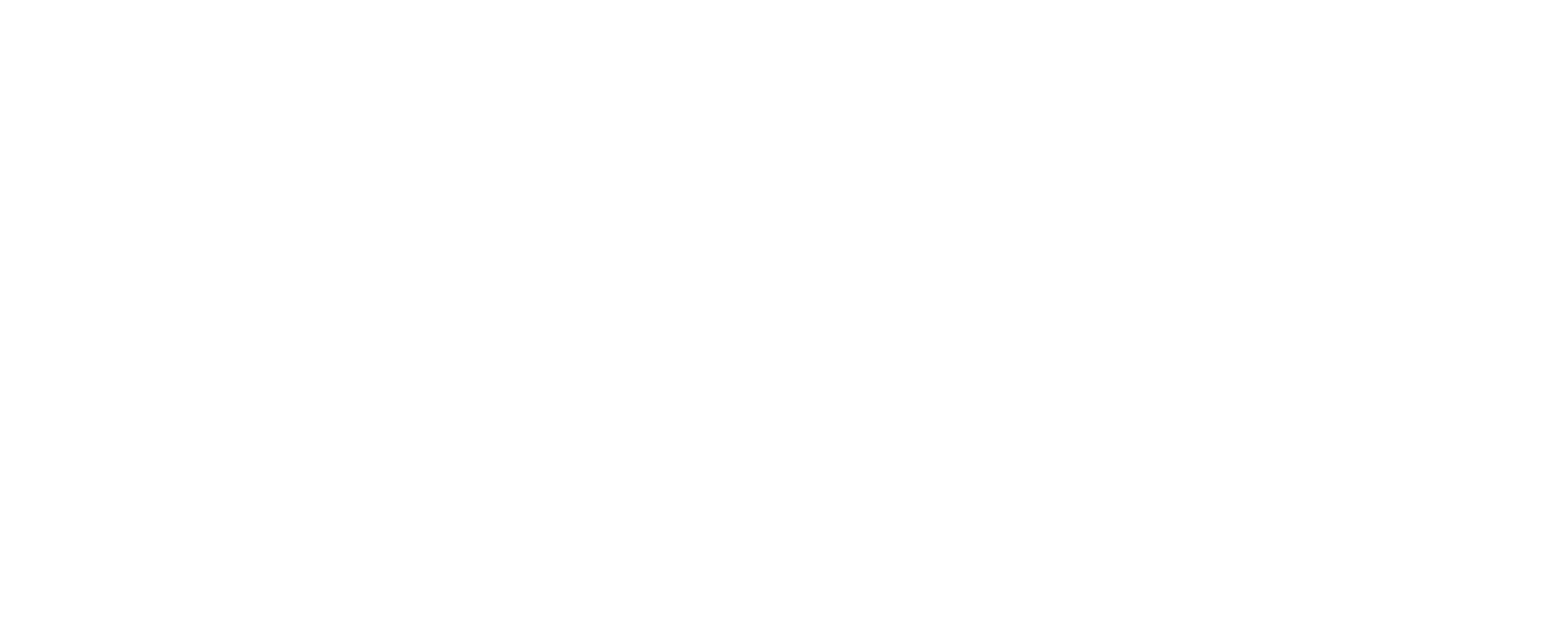 scroll, scrollTop: 0, scrollLeft: 0, axis: both 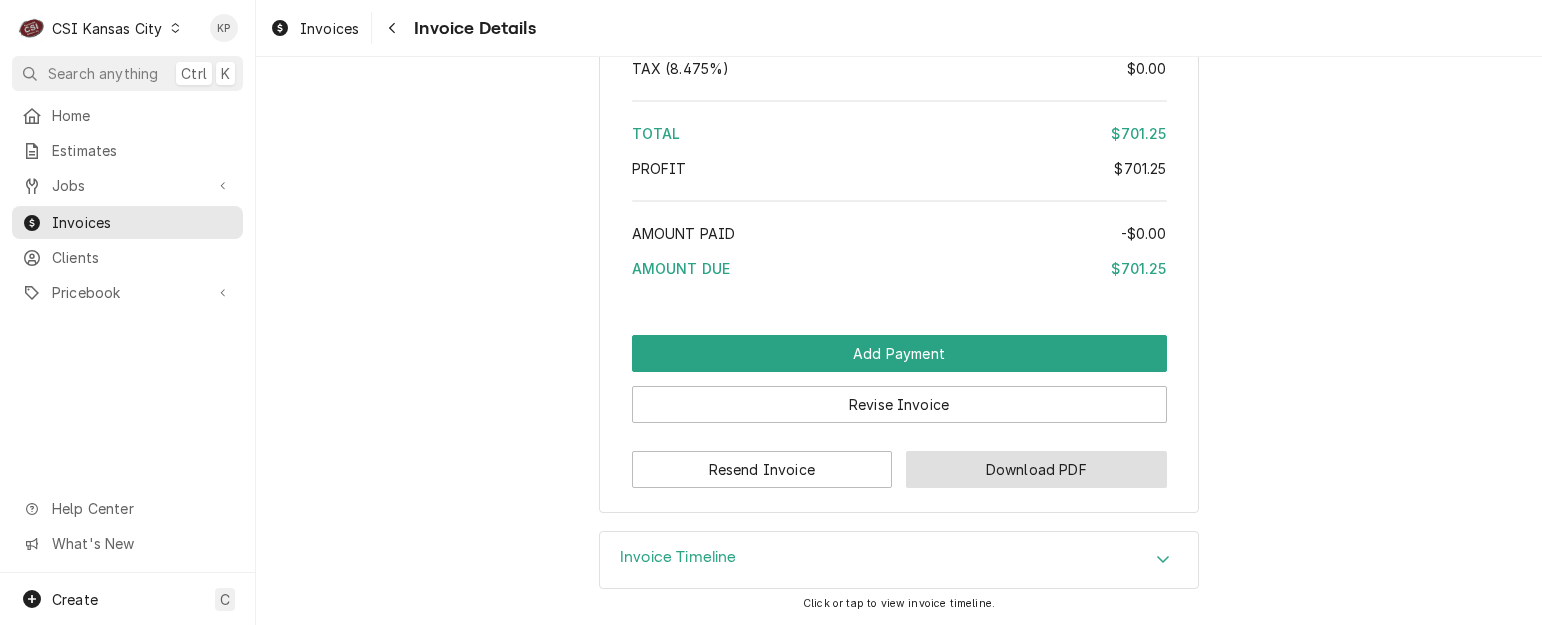 click on "Download PDF" at bounding box center [1036, 469] 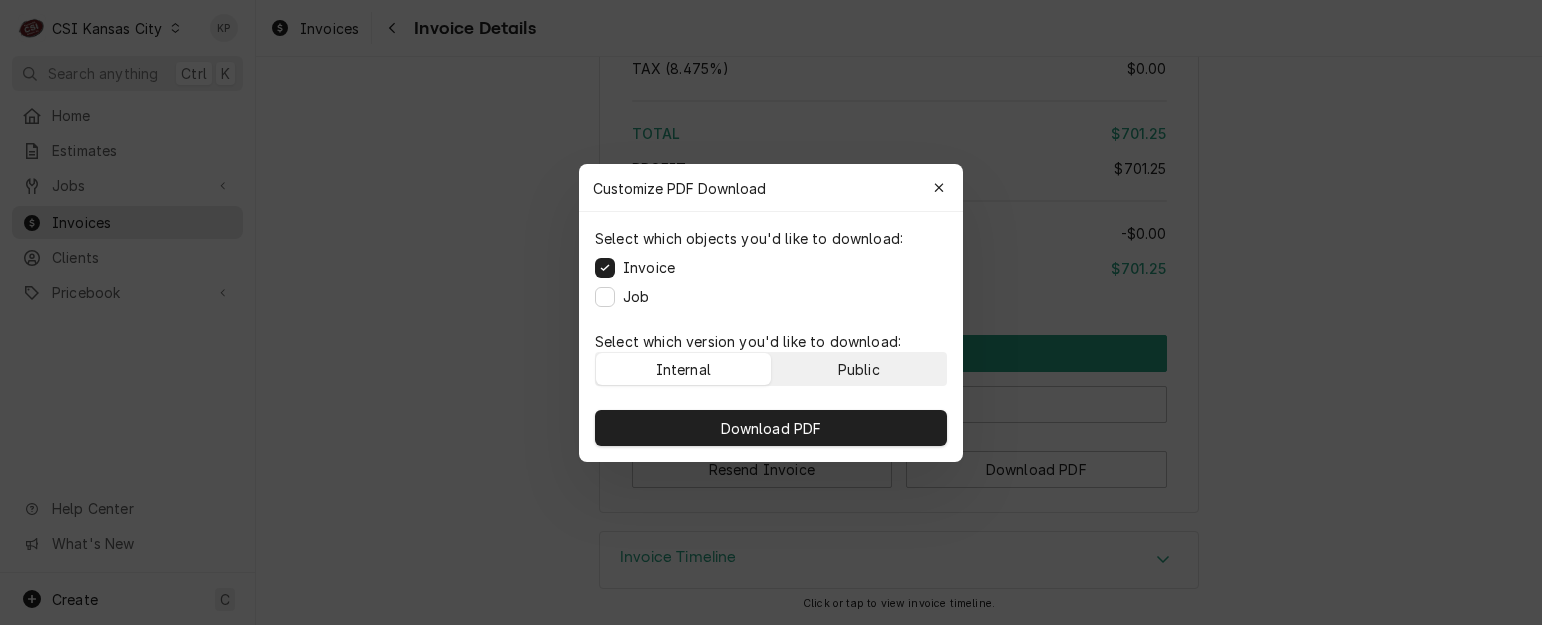 click on "Public" at bounding box center [859, 369] 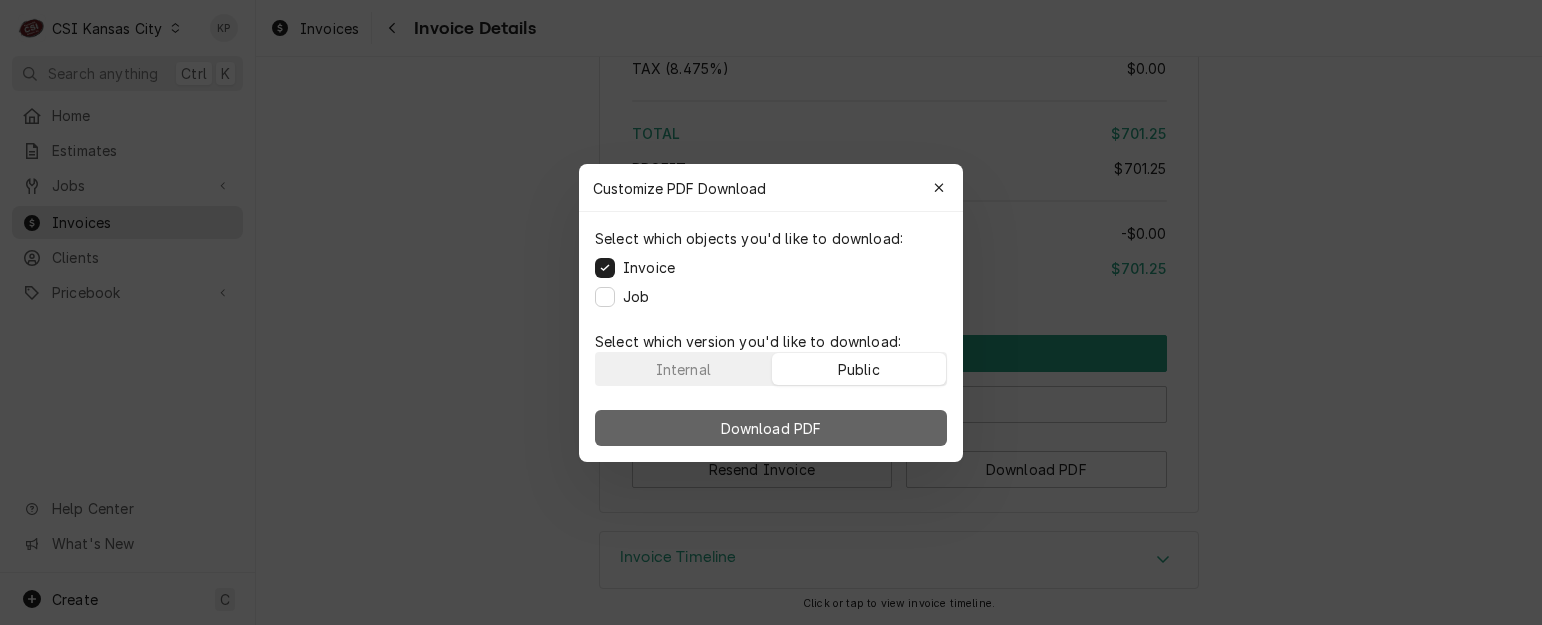 click on "Download PDF" at bounding box center (771, 428) 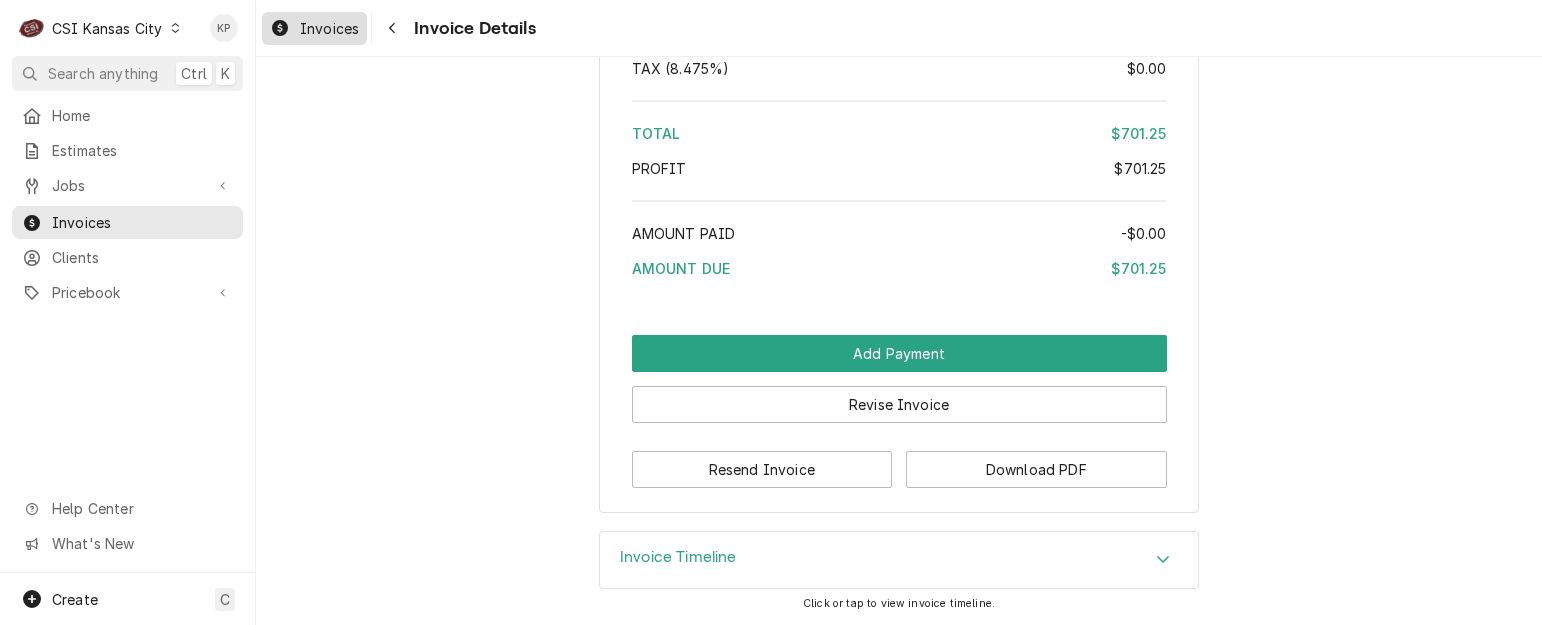 click on "Invoices" at bounding box center [329, 28] 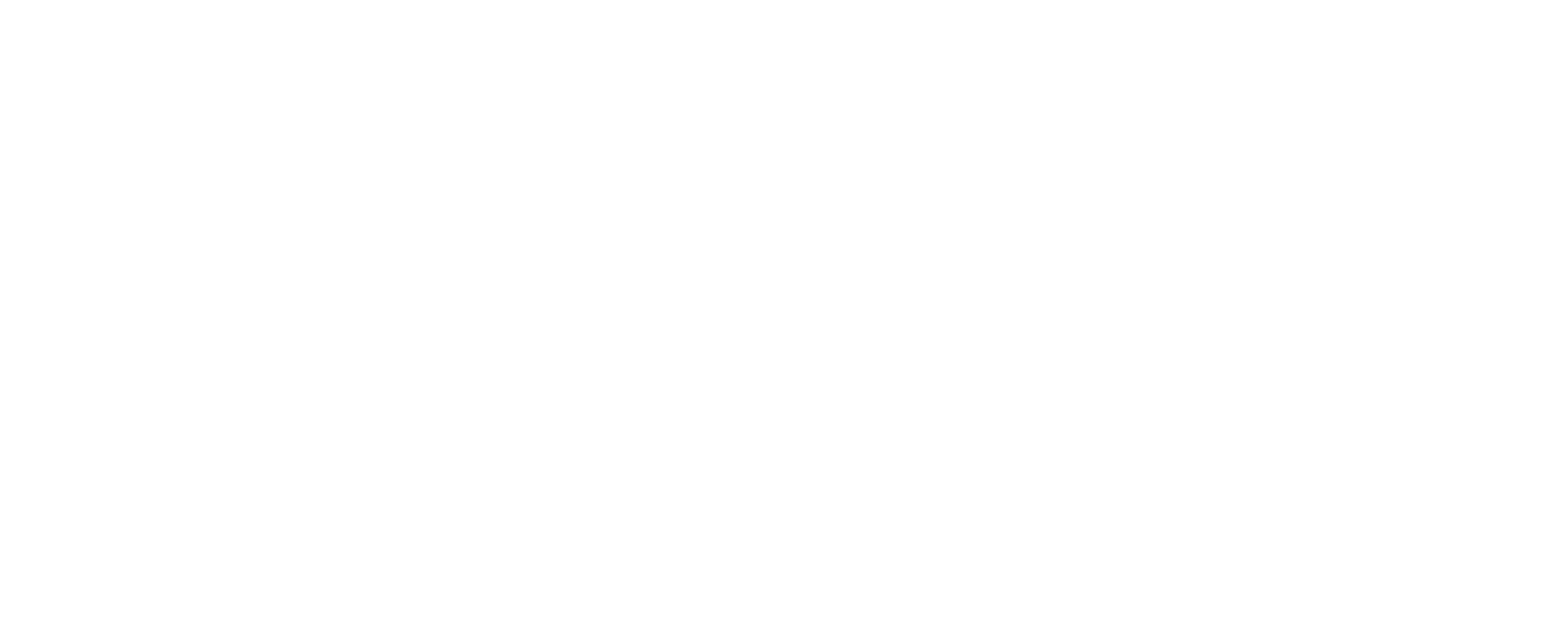 scroll, scrollTop: 0, scrollLeft: 0, axis: both 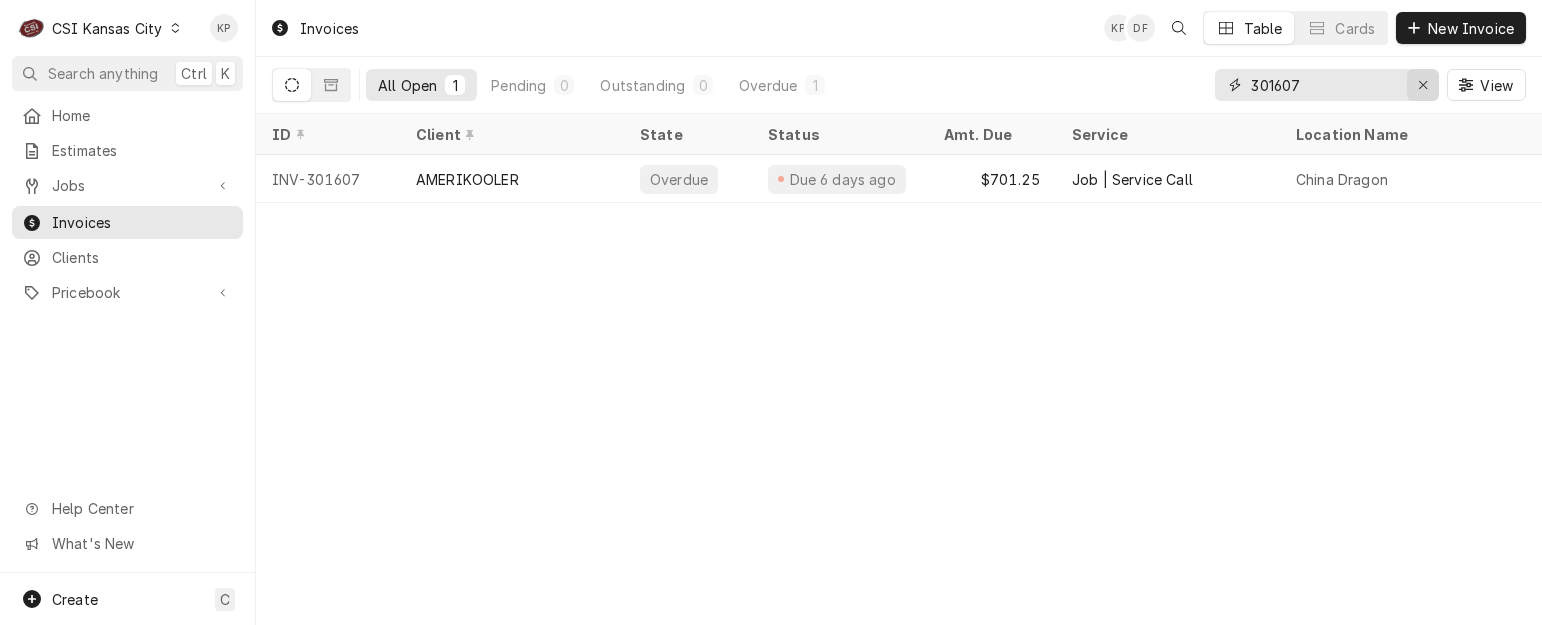 click 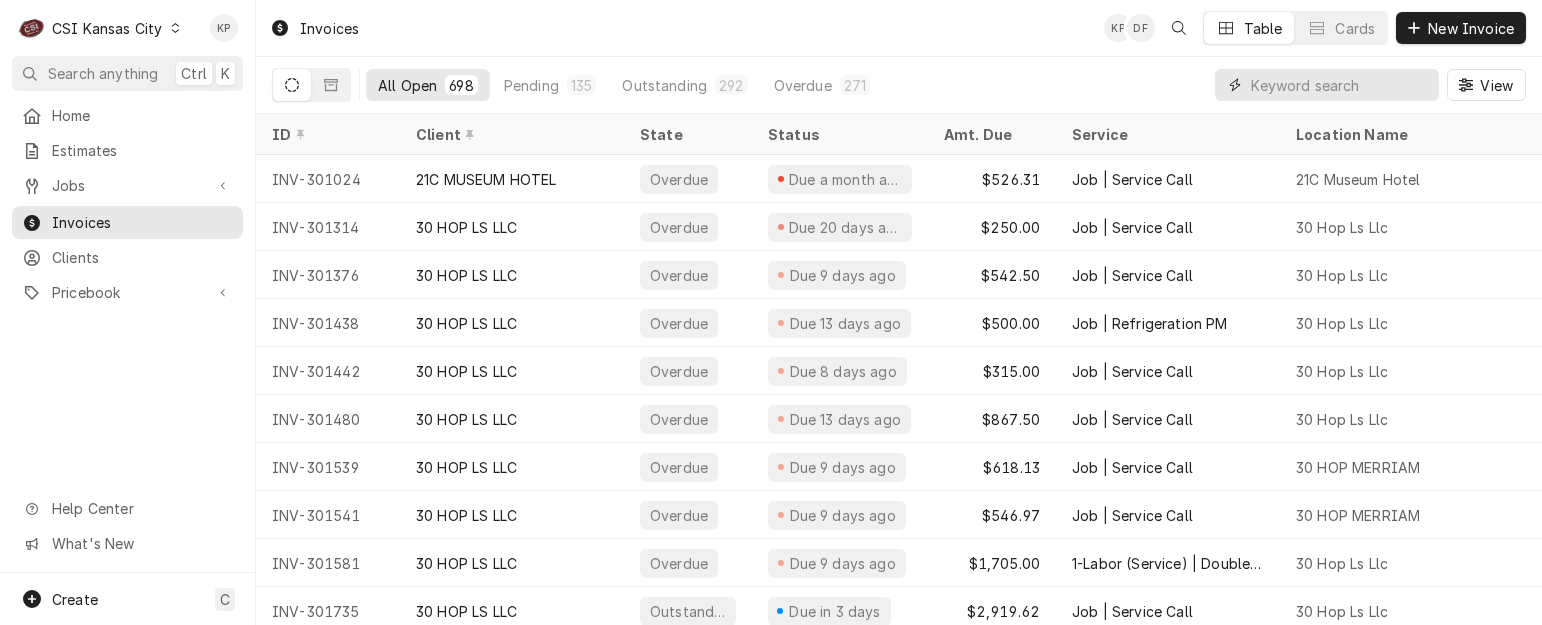 click at bounding box center [1340, 85] 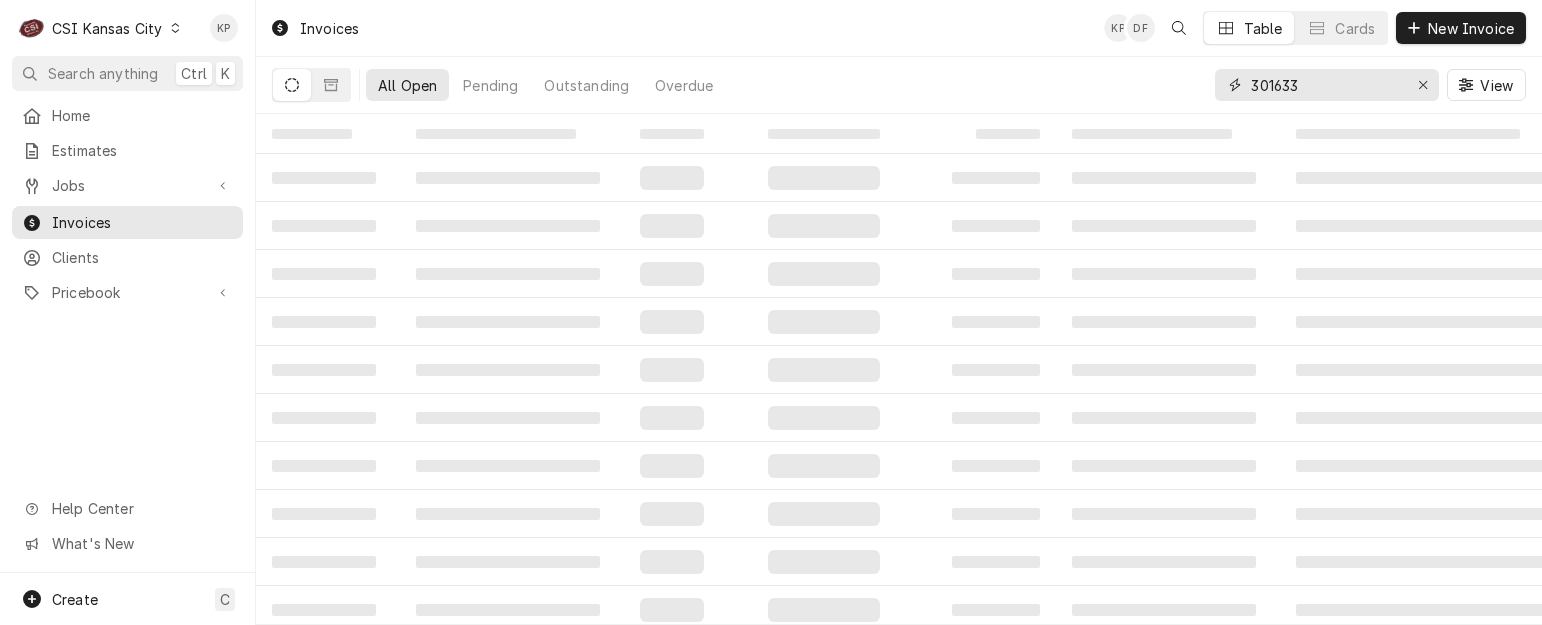 type on "301633" 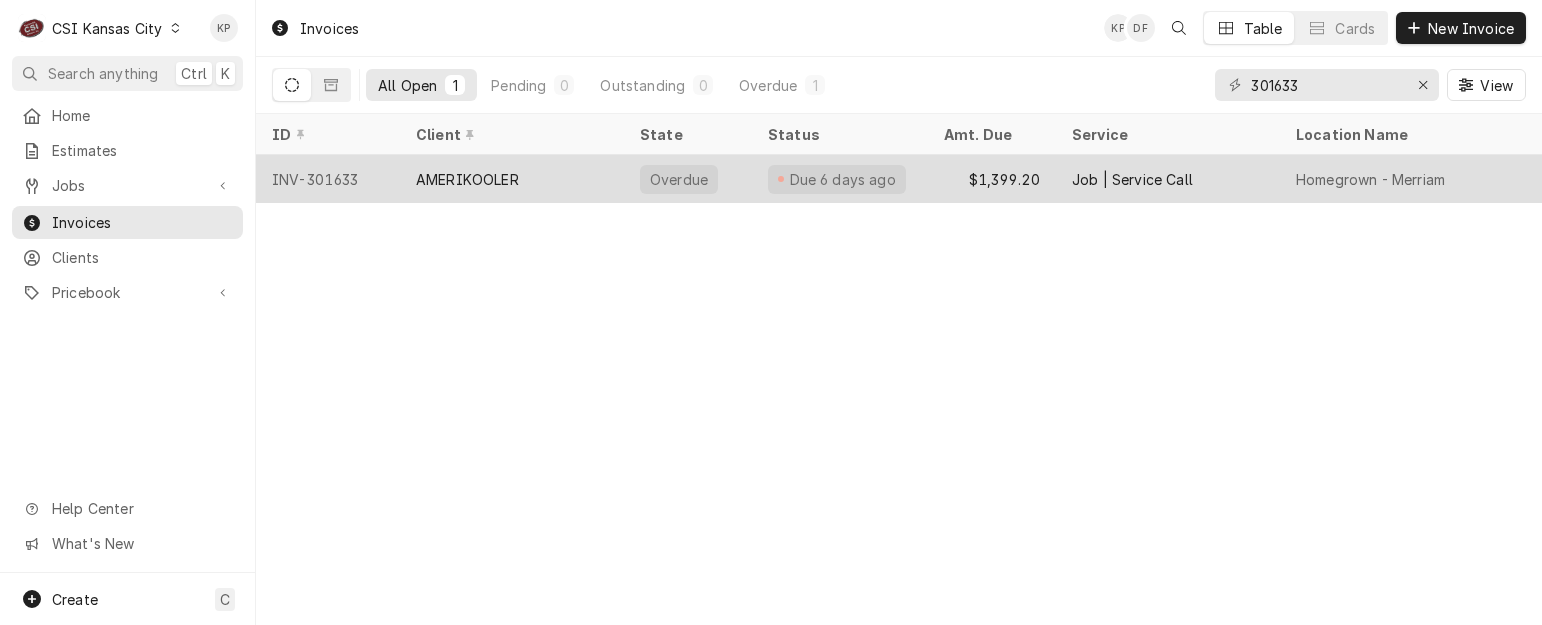 click on "AMERIKOOLER" at bounding box center [467, 179] 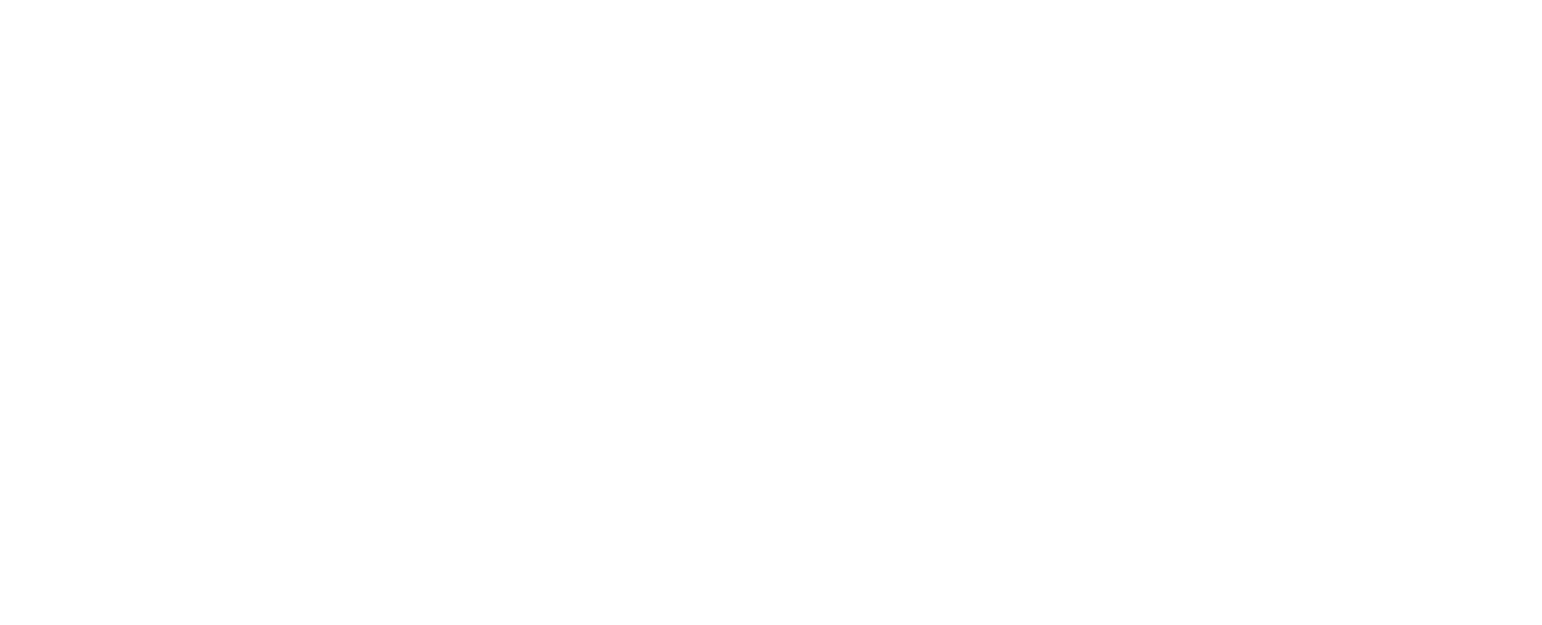 scroll, scrollTop: 0, scrollLeft: 0, axis: both 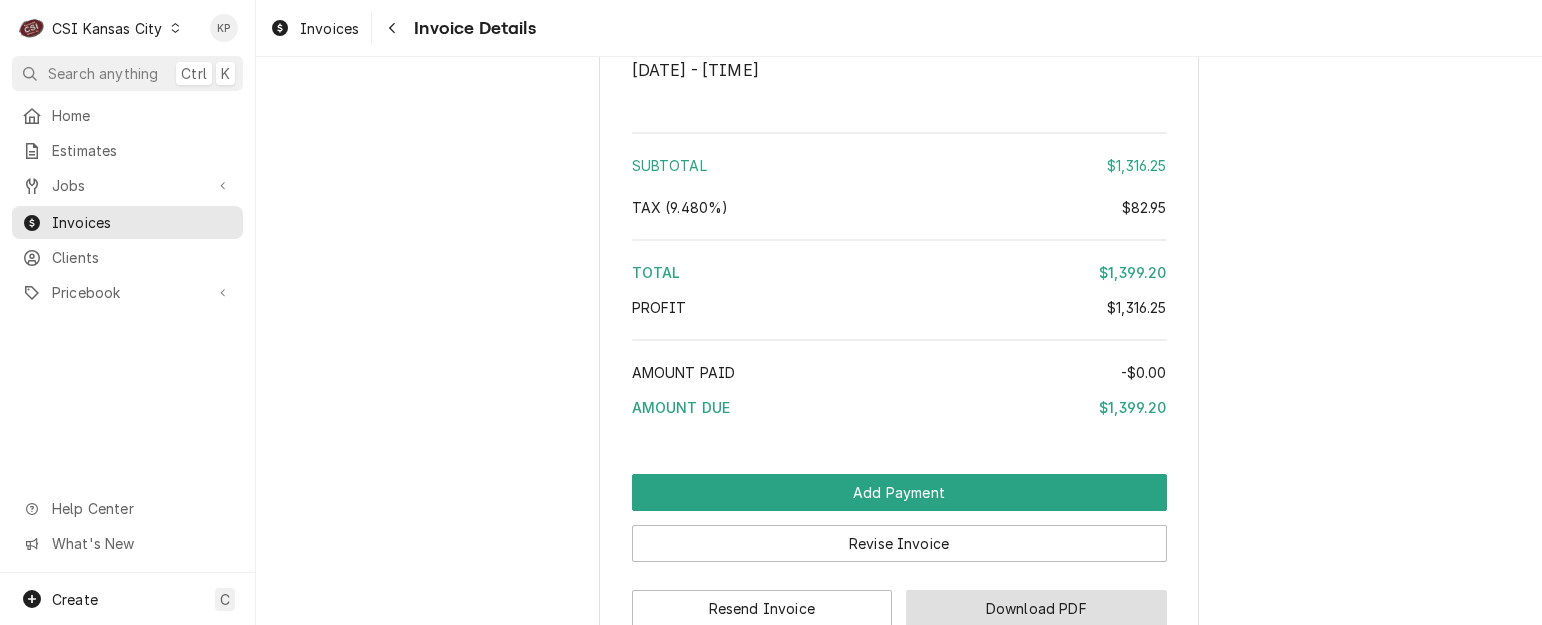 click on "Download PDF" at bounding box center (1036, 608) 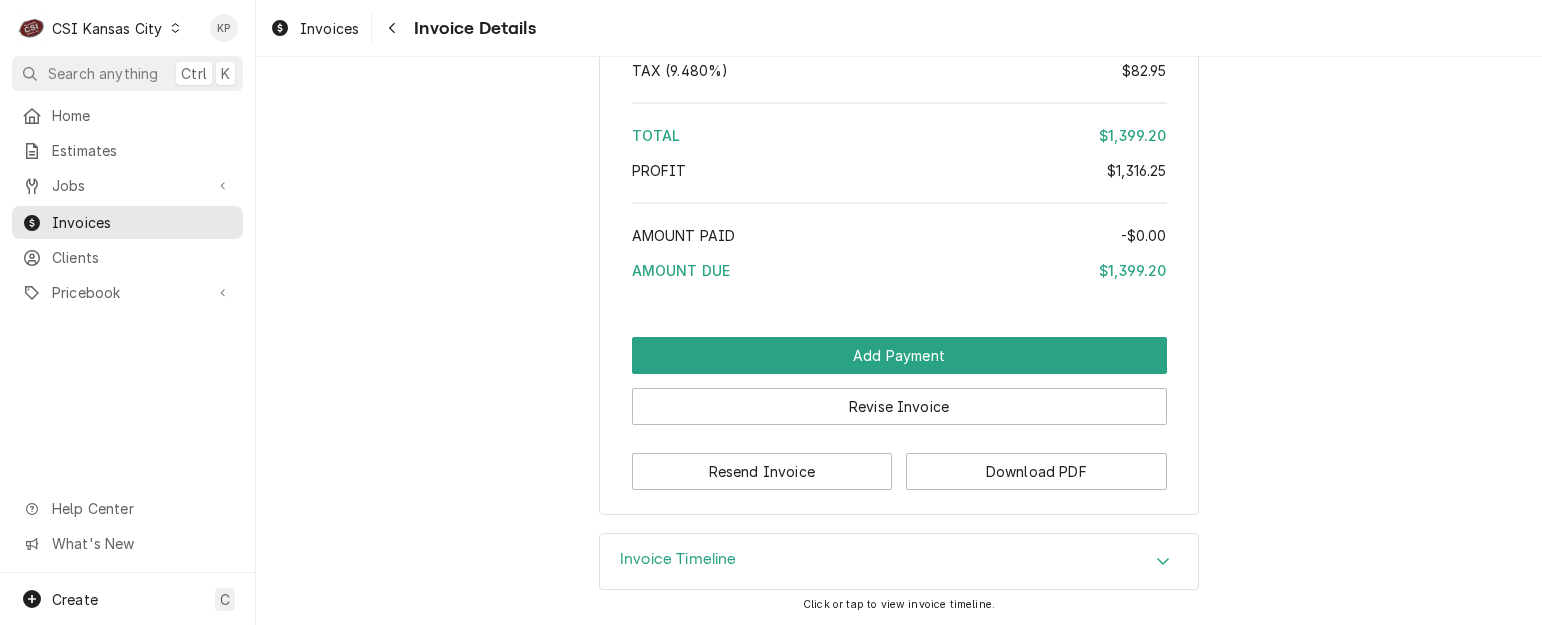 scroll, scrollTop: 3939, scrollLeft: 0, axis: vertical 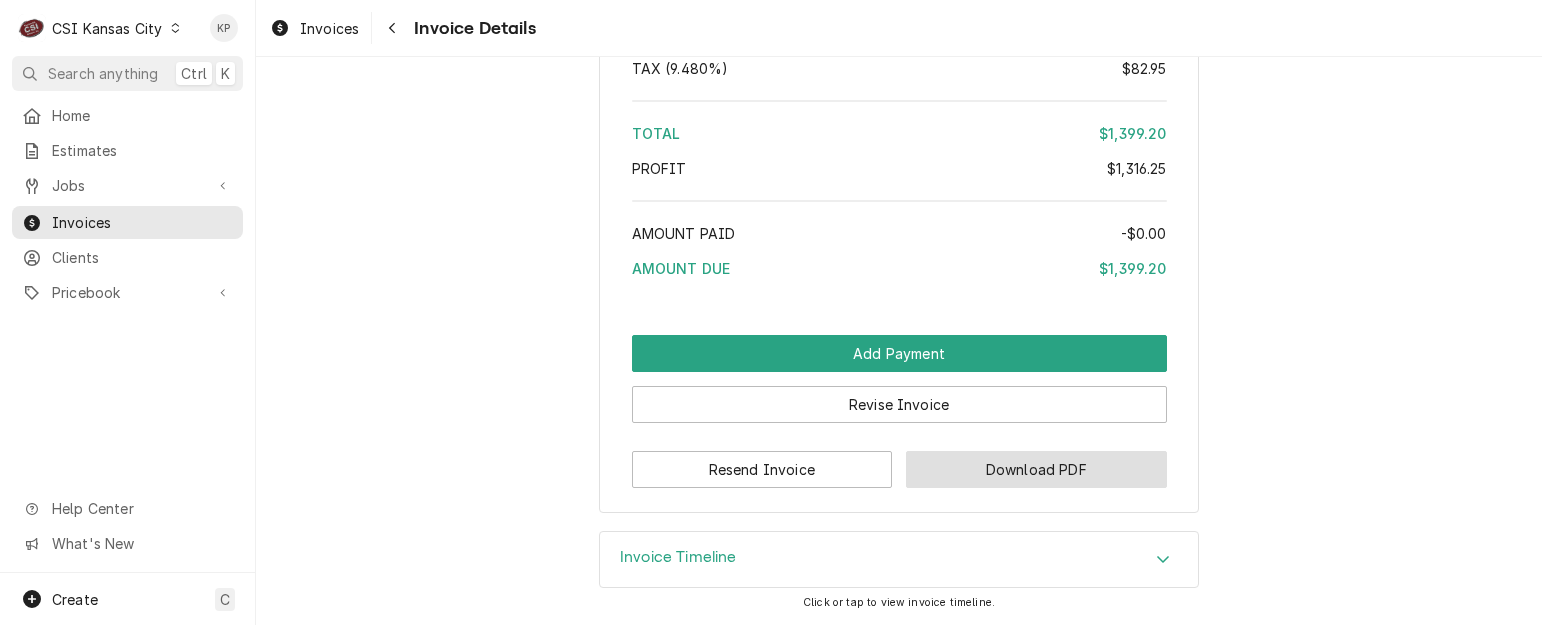 click on "Download PDF" at bounding box center (1036, 469) 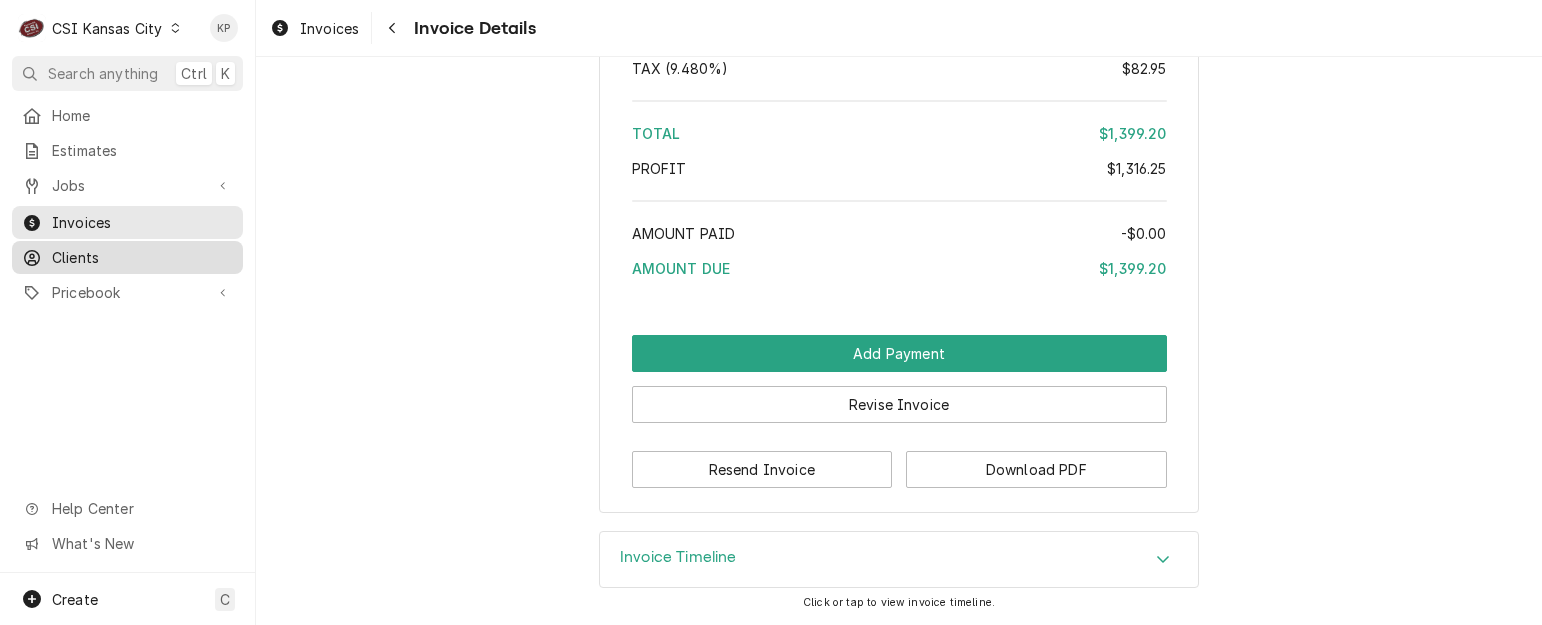 click on "Clients" at bounding box center [142, 257] 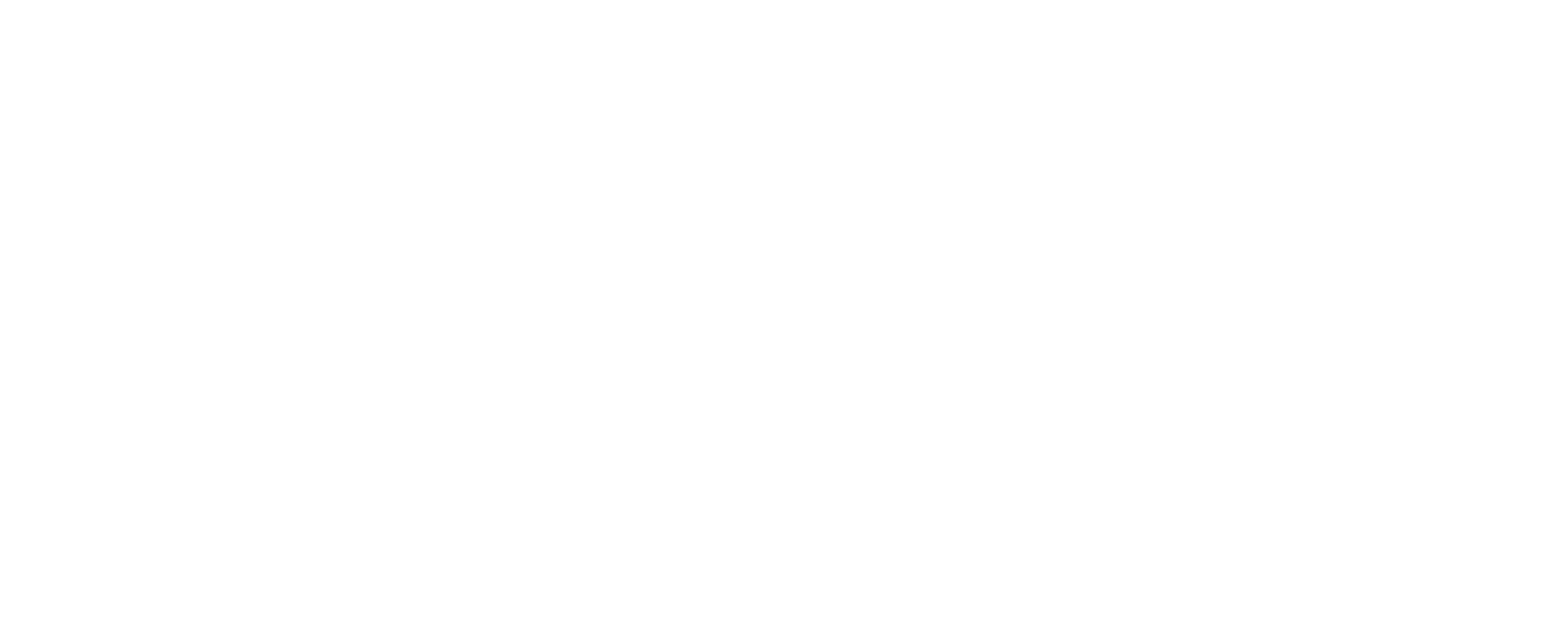 scroll, scrollTop: 0, scrollLeft: 0, axis: both 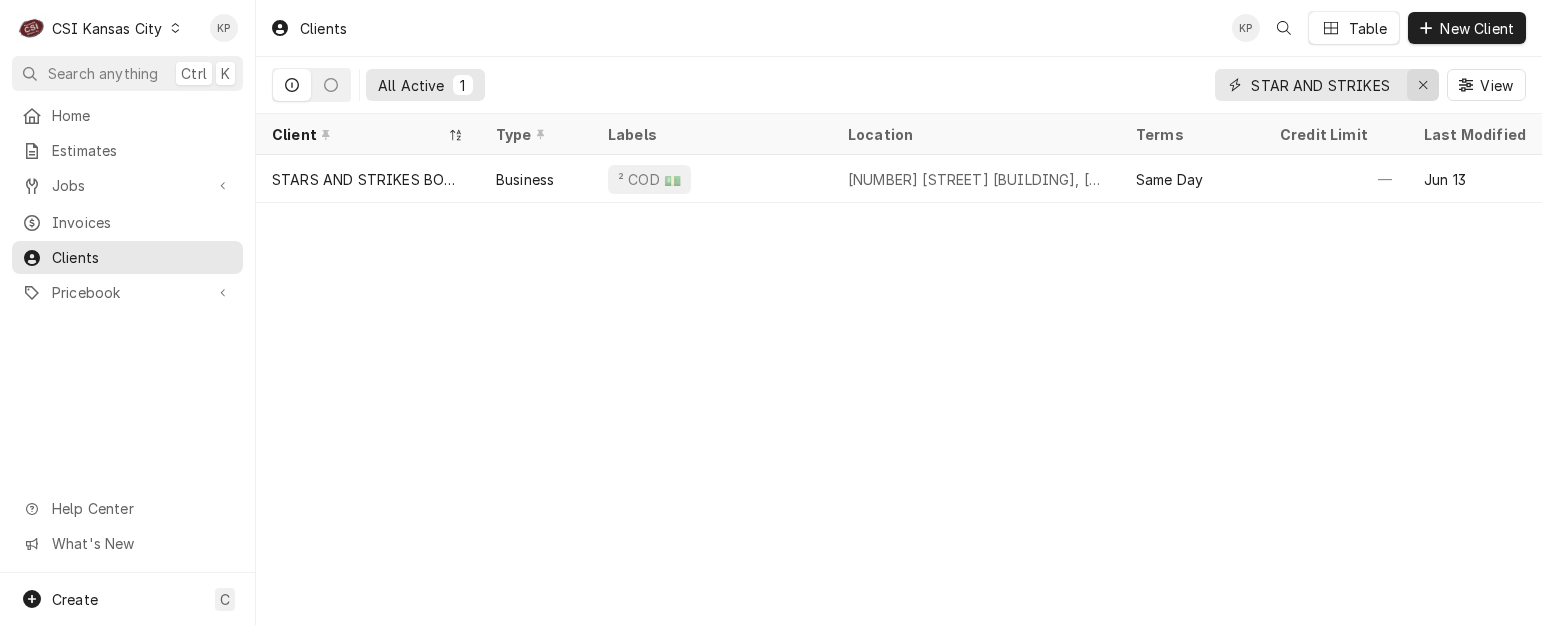 click 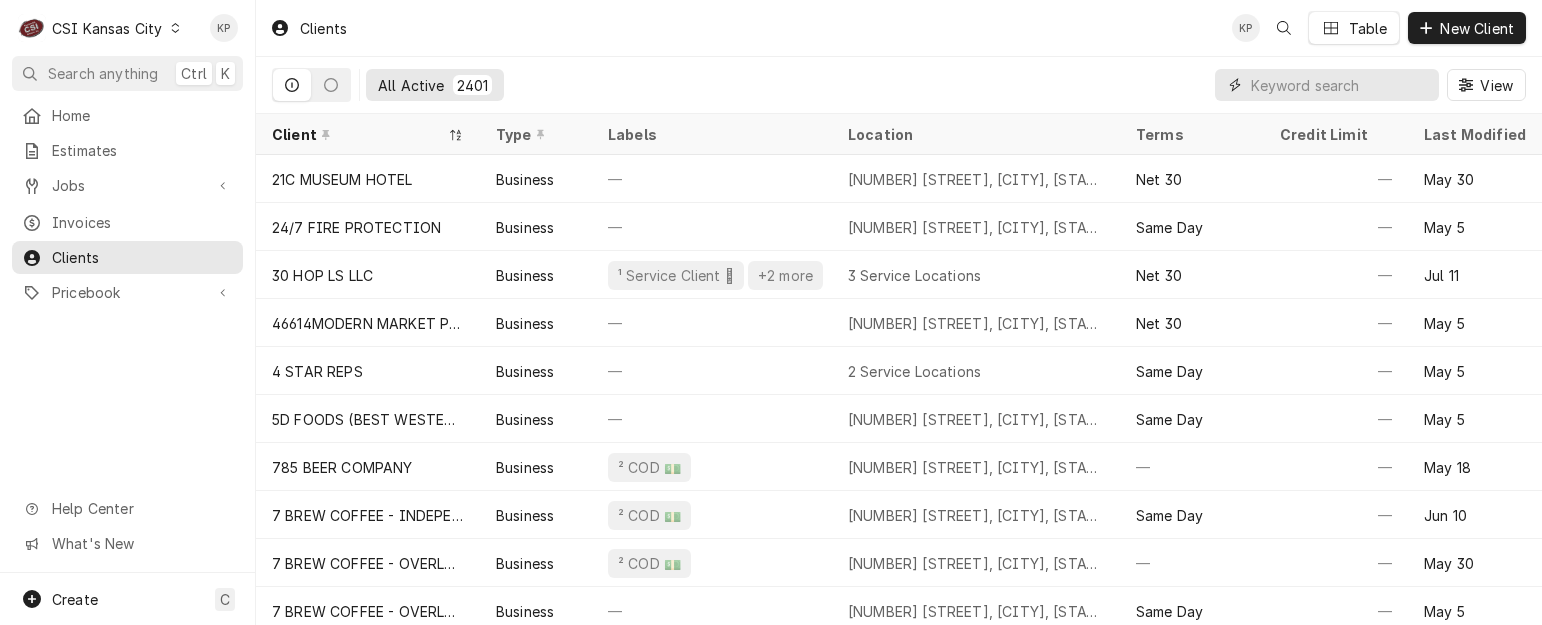 click at bounding box center (1340, 85) 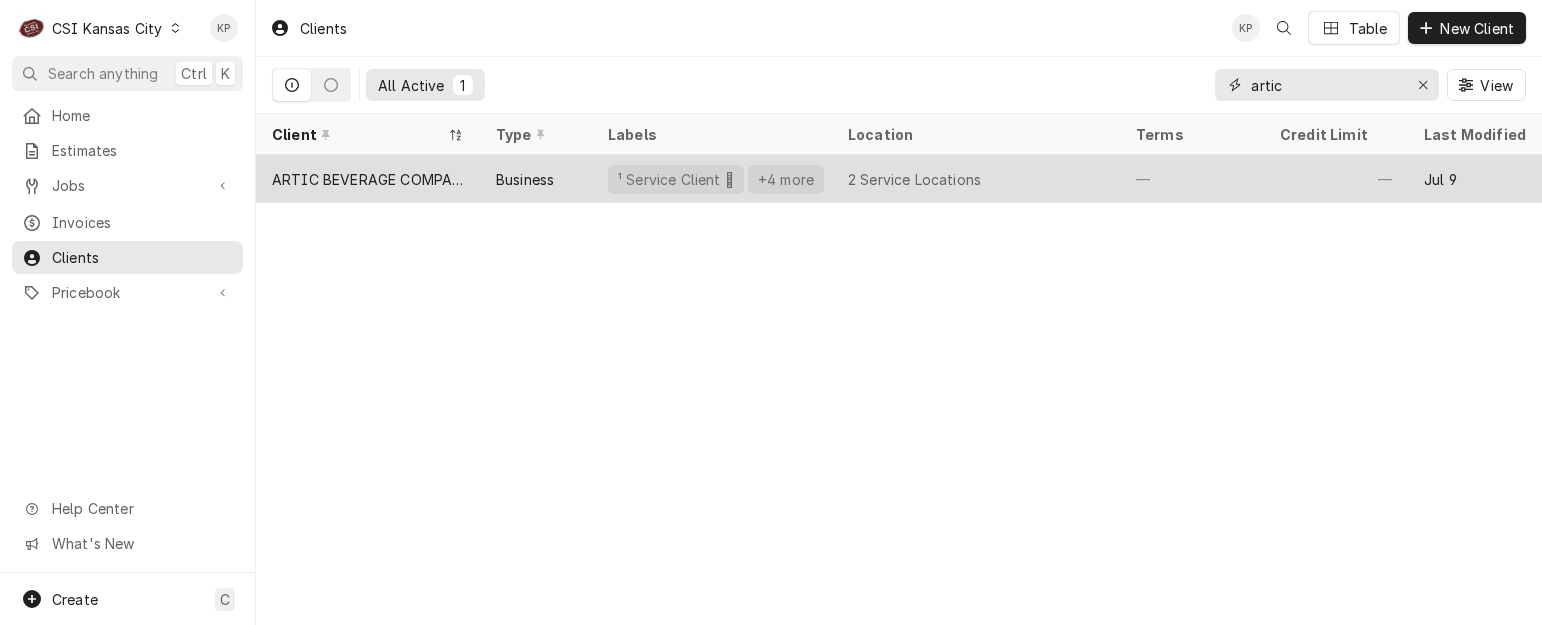 type on "artic" 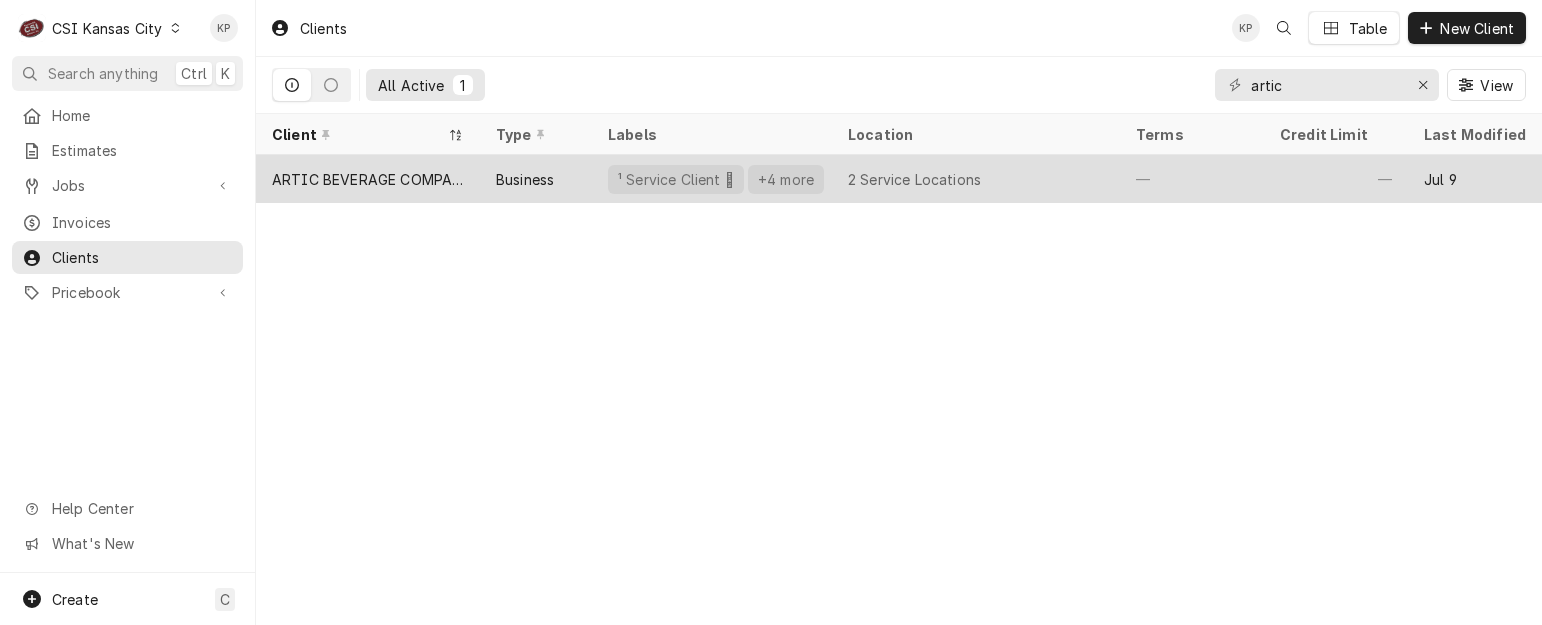 click on "ARTIC BEVERAGE COMPANY" at bounding box center (368, 179) 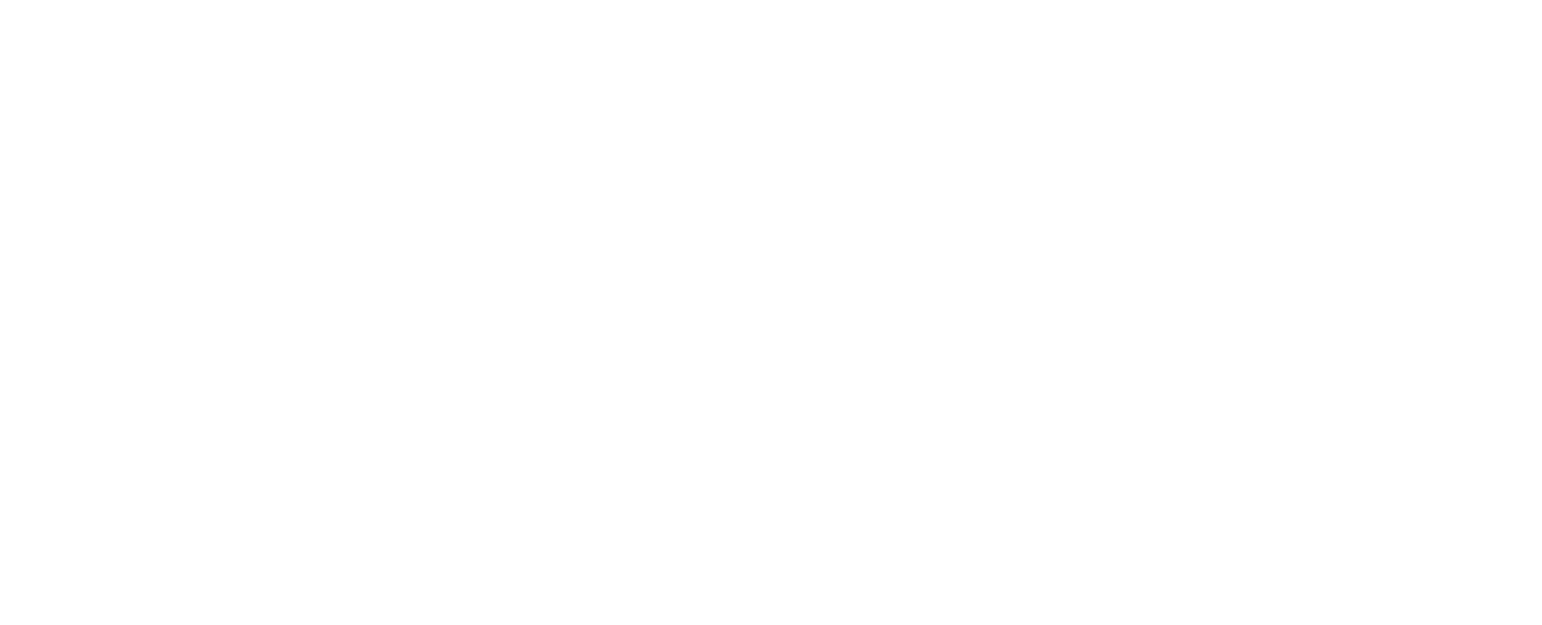 scroll, scrollTop: 0, scrollLeft: 0, axis: both 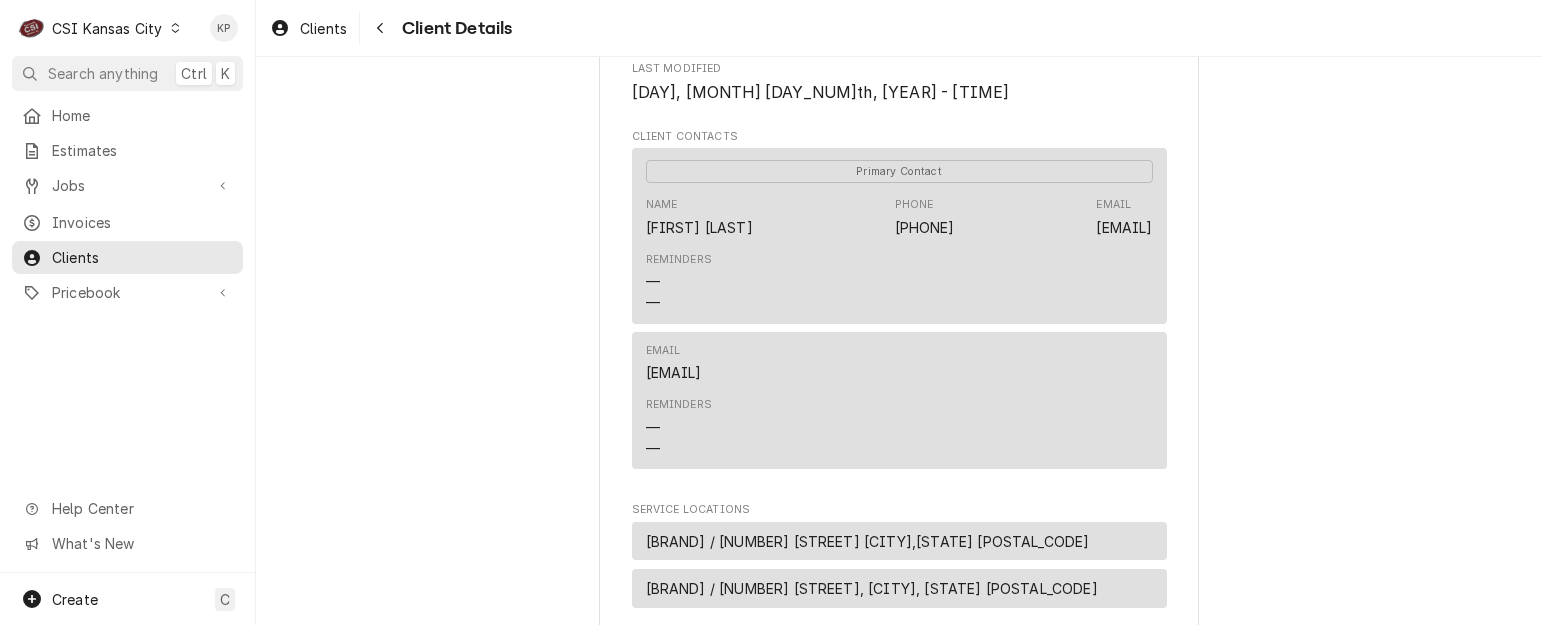 drag, startPoint x: 969, startPoint y: 199, endPoint x: 1144, endPoint y: 206, distance: 175.13994 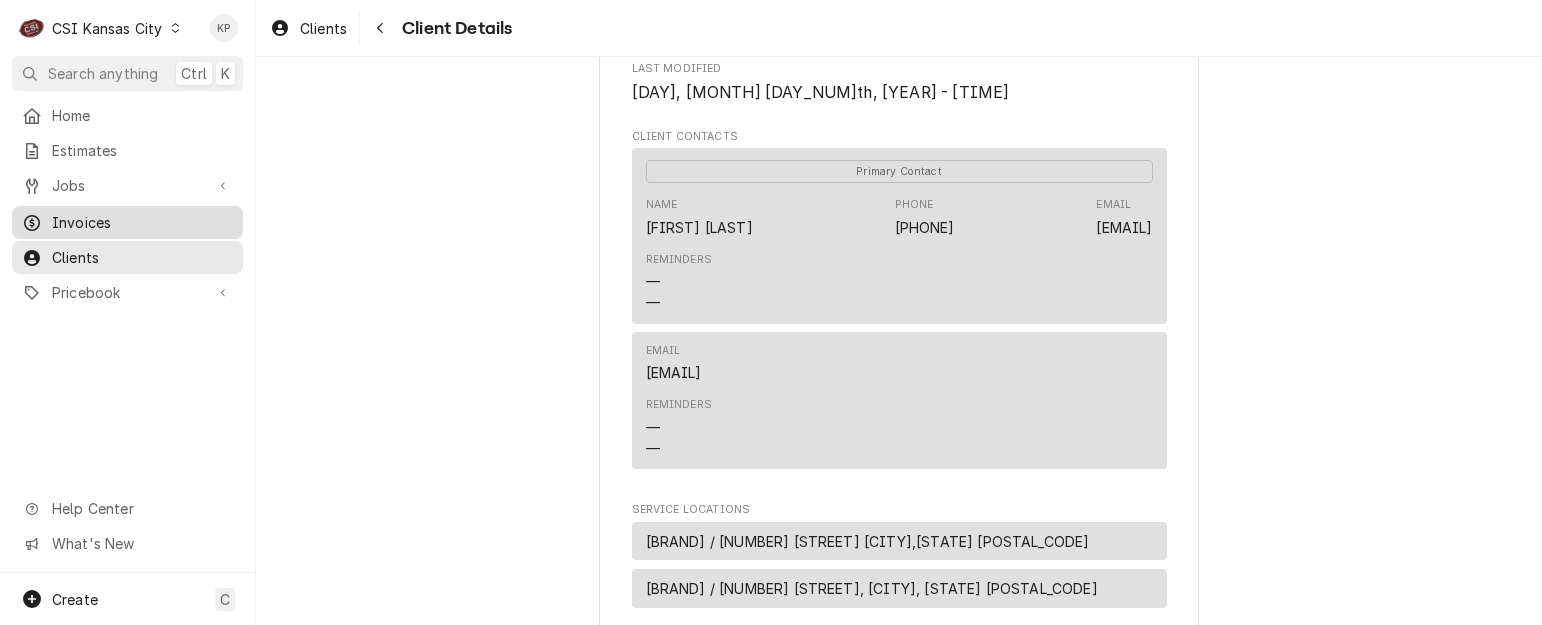 drag, startPoint x: 65, startPoint y: 215, endPoint x: 72, endPoint y: 202, distance: 14.764823 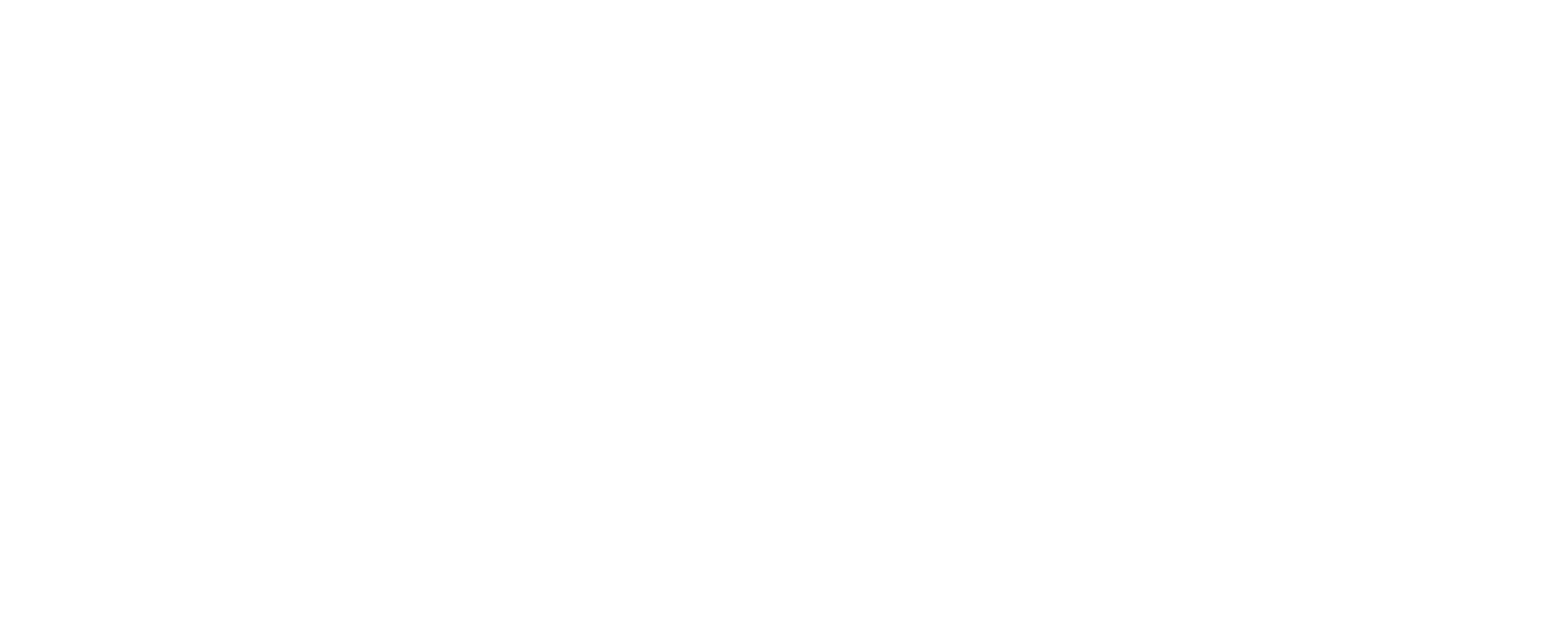 scroll, scrollTop: 0, scrollLeft: 0, axis: both 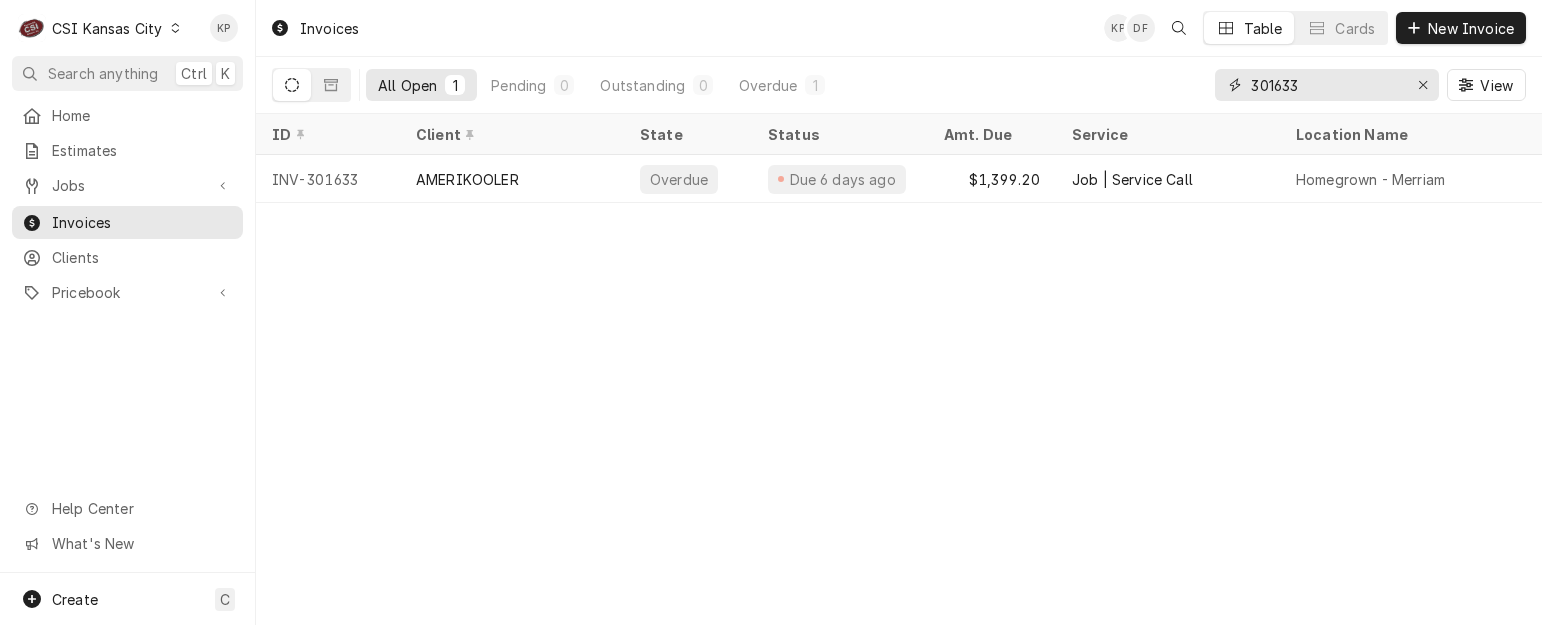 drag, startPoint x: 1424, startPoint y: 82, endPoint x: 1391, endPoint y: 82, distance: 33 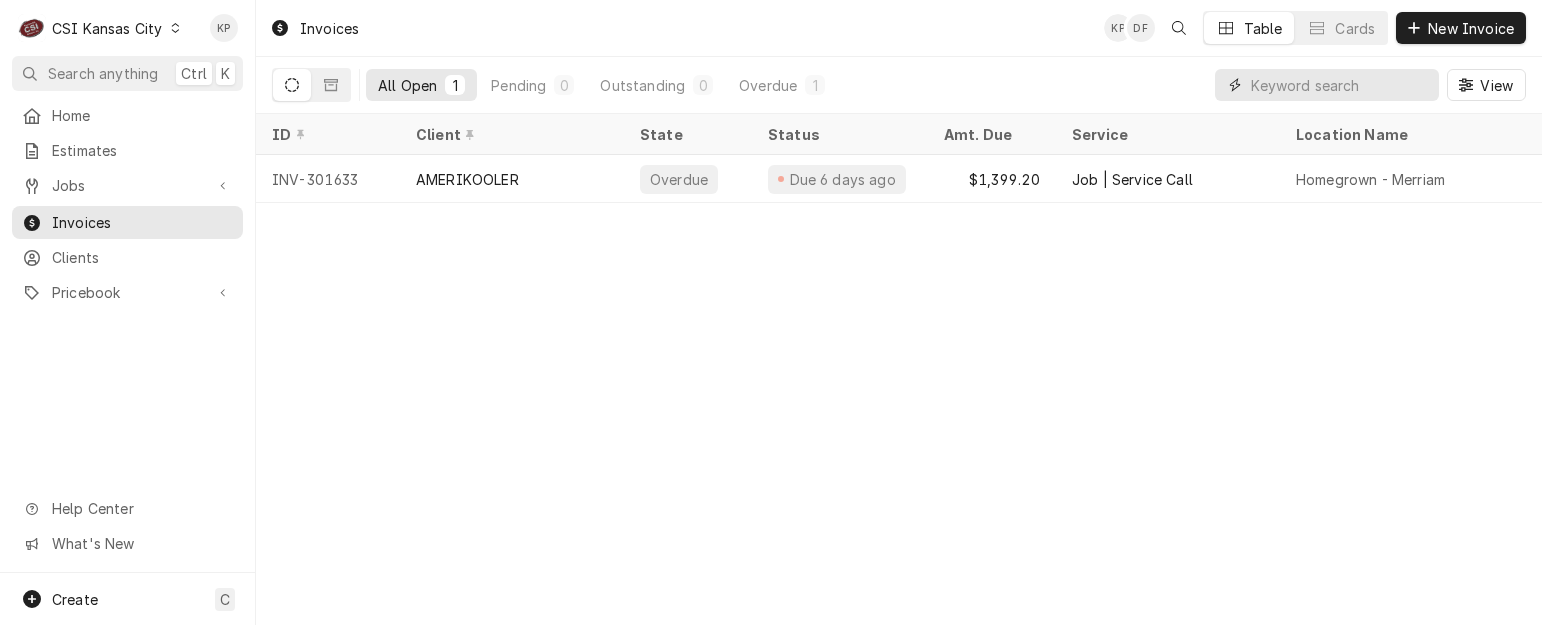 click at bounding box center (1345, 85) 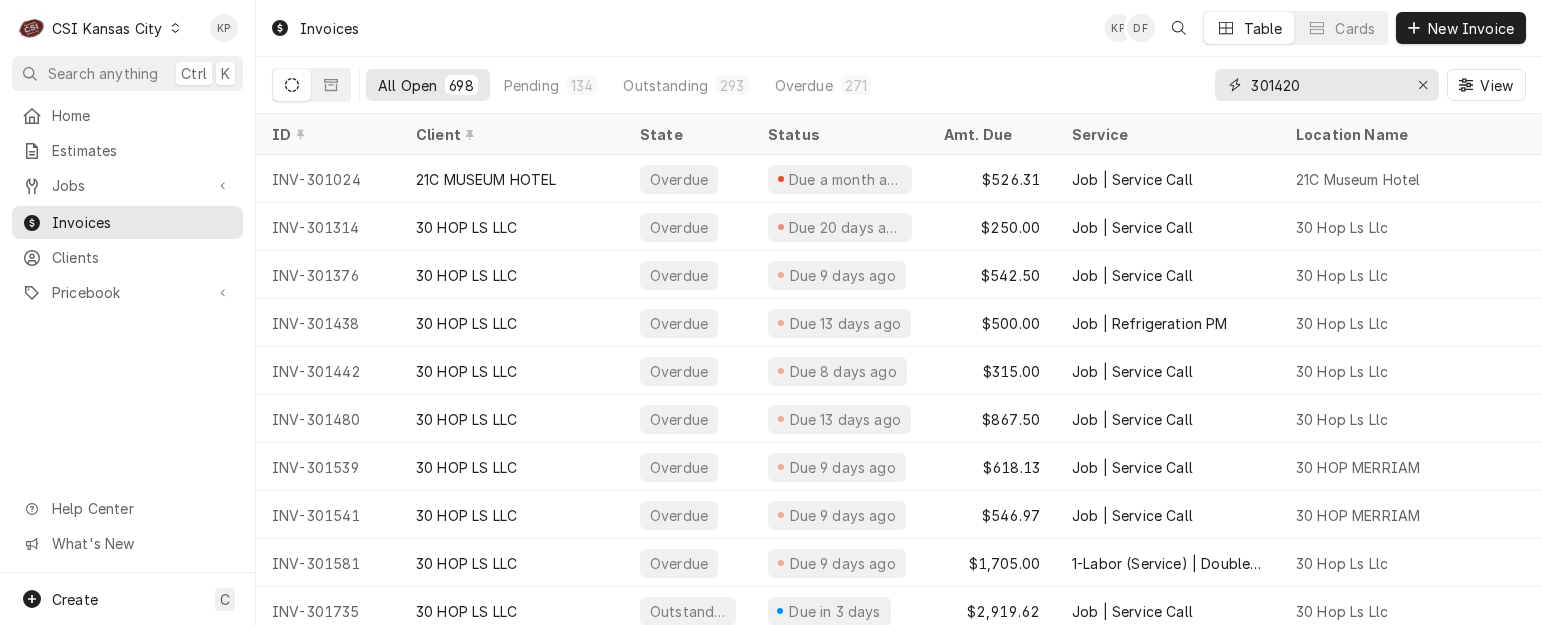 type on "301420" 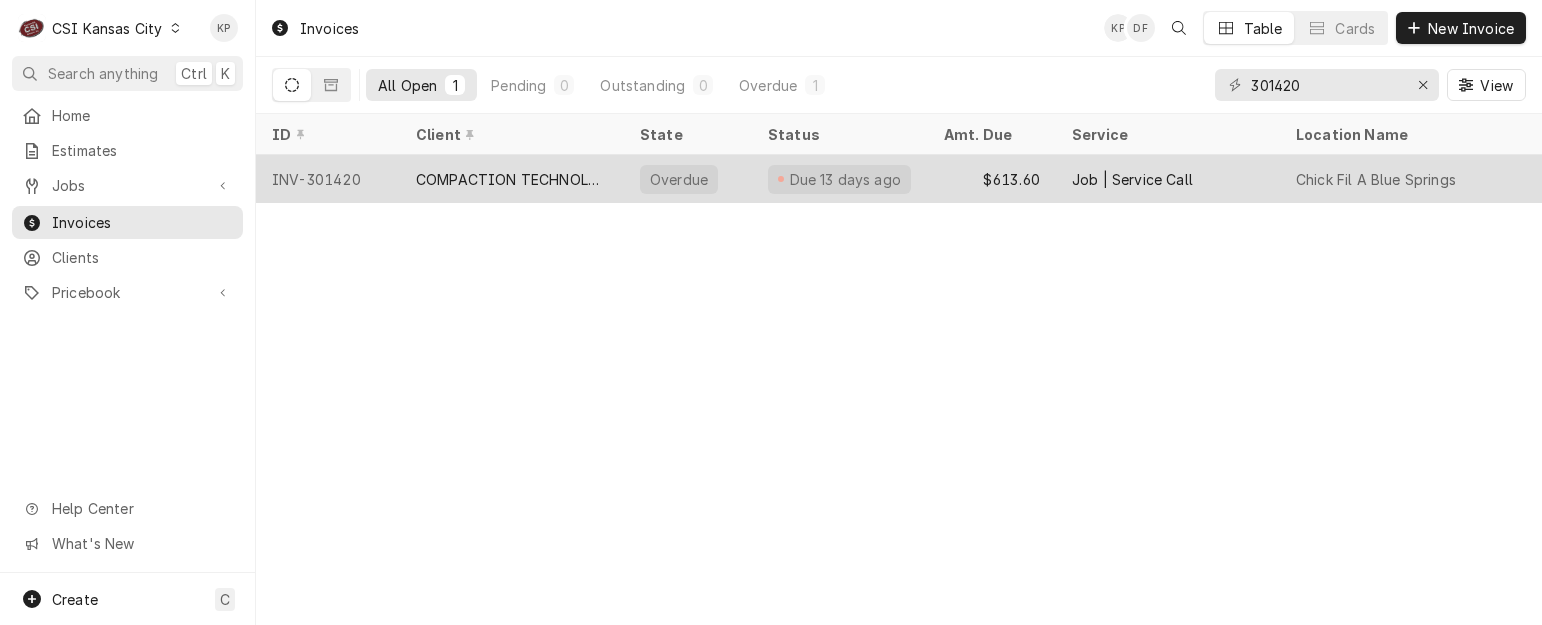 click on "INV-301420" at bounding box center [328, 179] 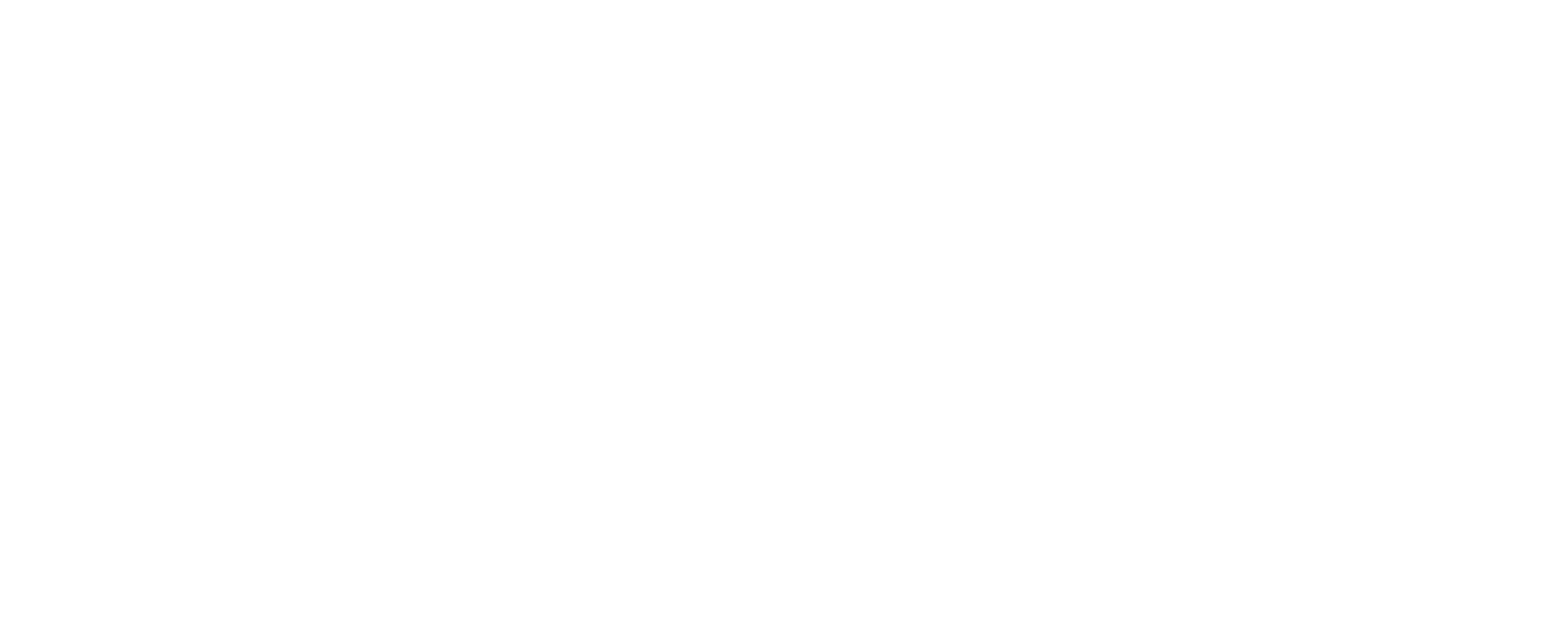 scroll, scrollTop: 0, scrollLeft: 0, axis: both 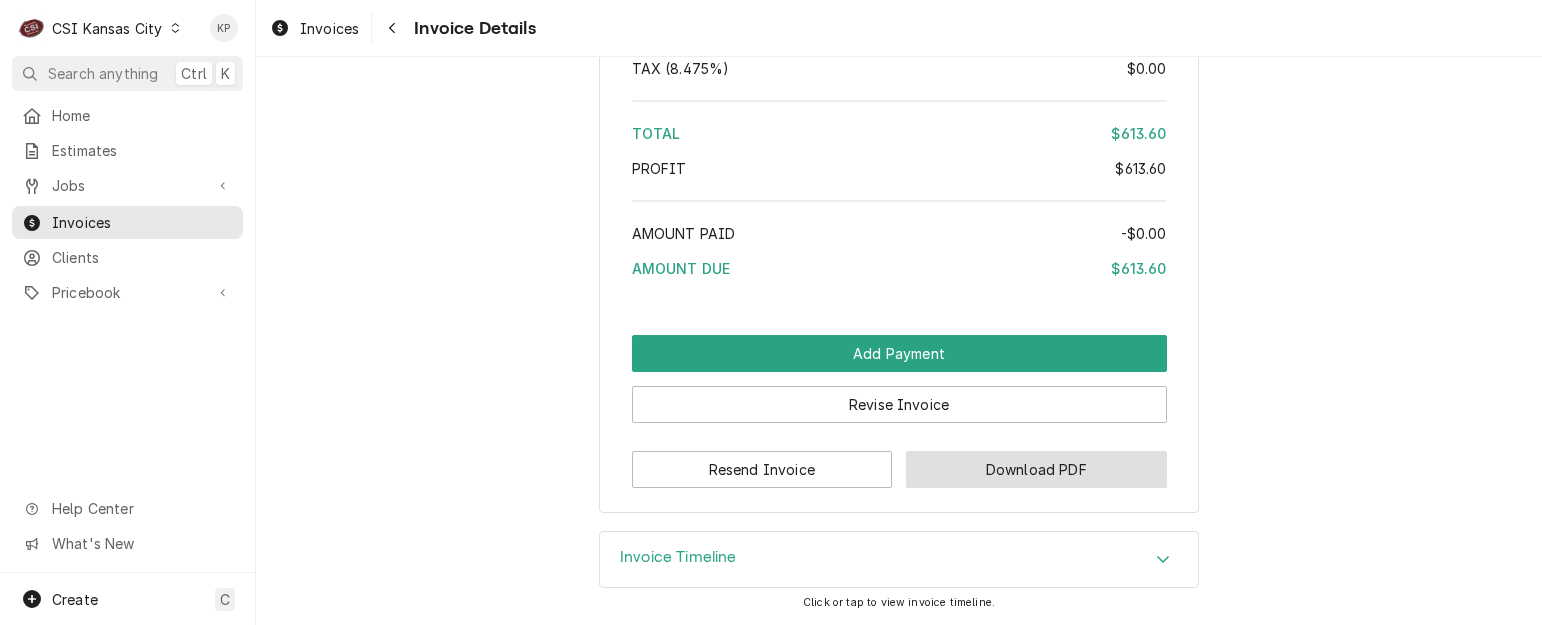 click on "Download PDF" at bounding box center [1036, 469] 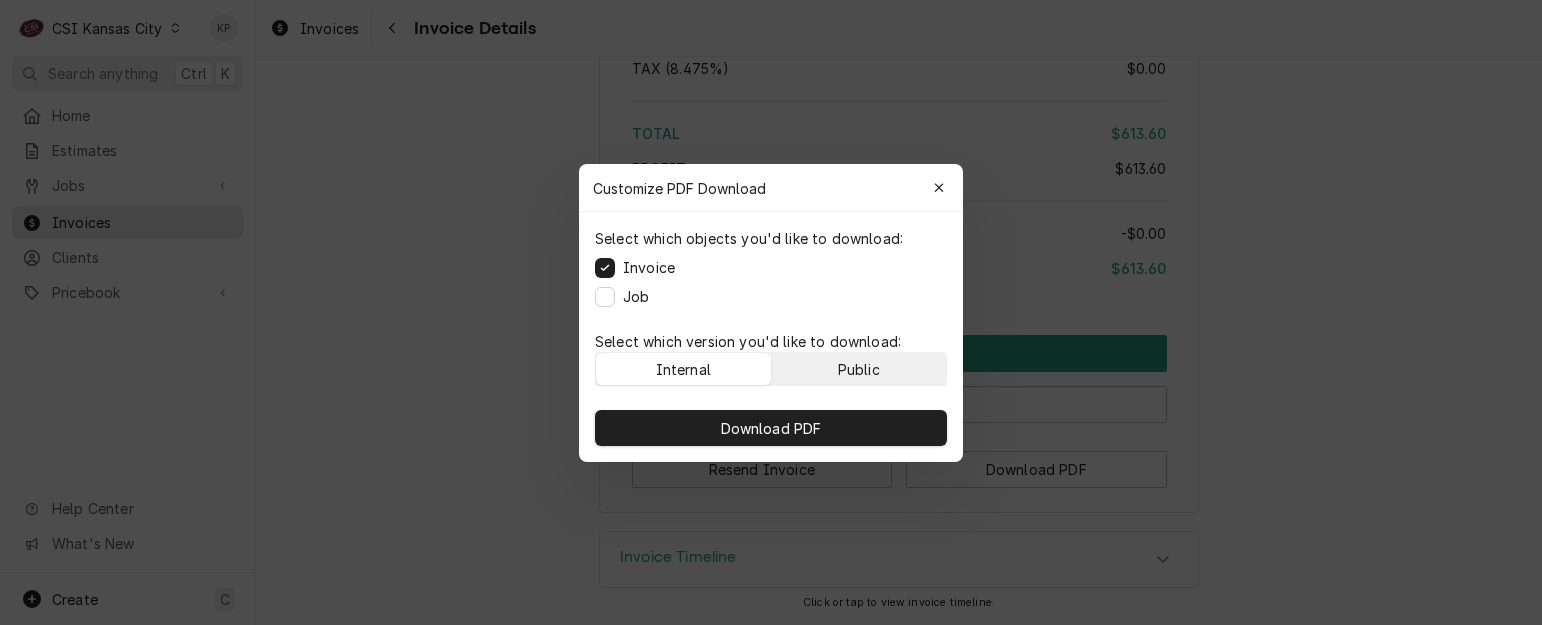 click on "Public" at bounding box center [859, 368] 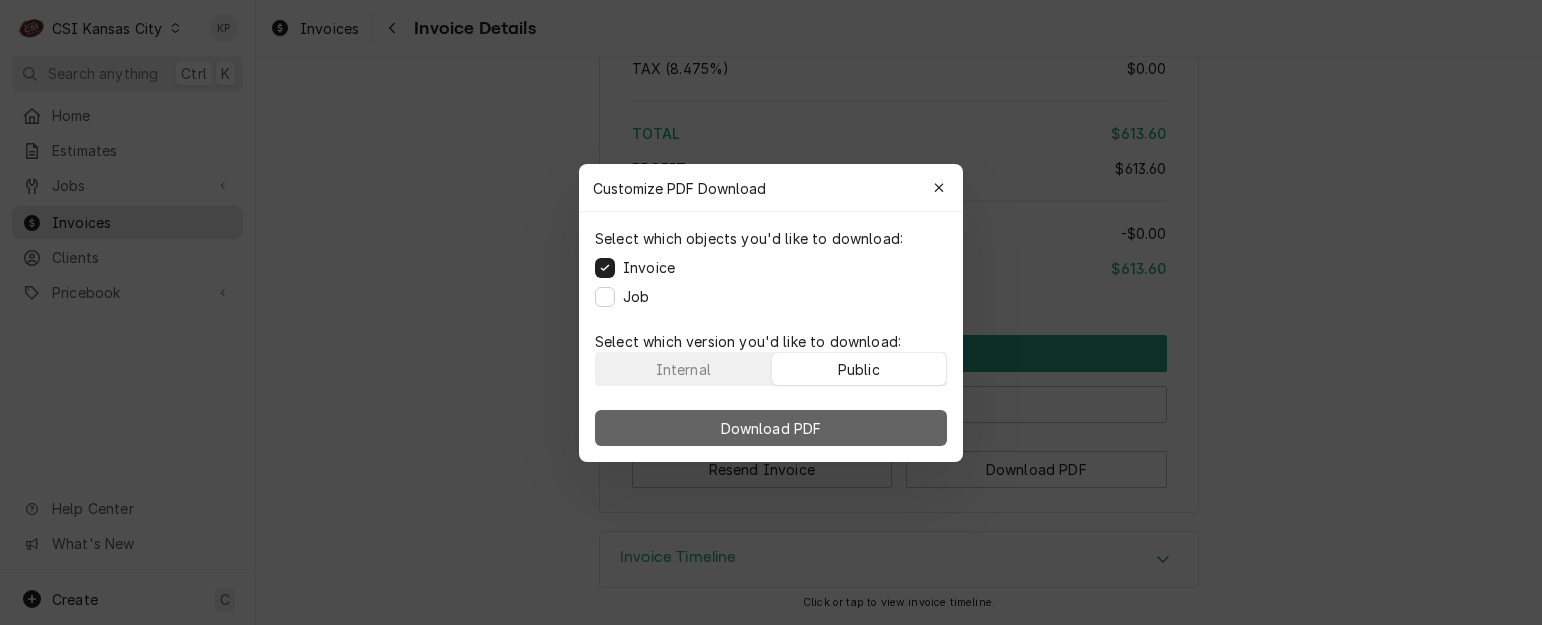 click on "Download PDF" at bounding box center [771, 428] 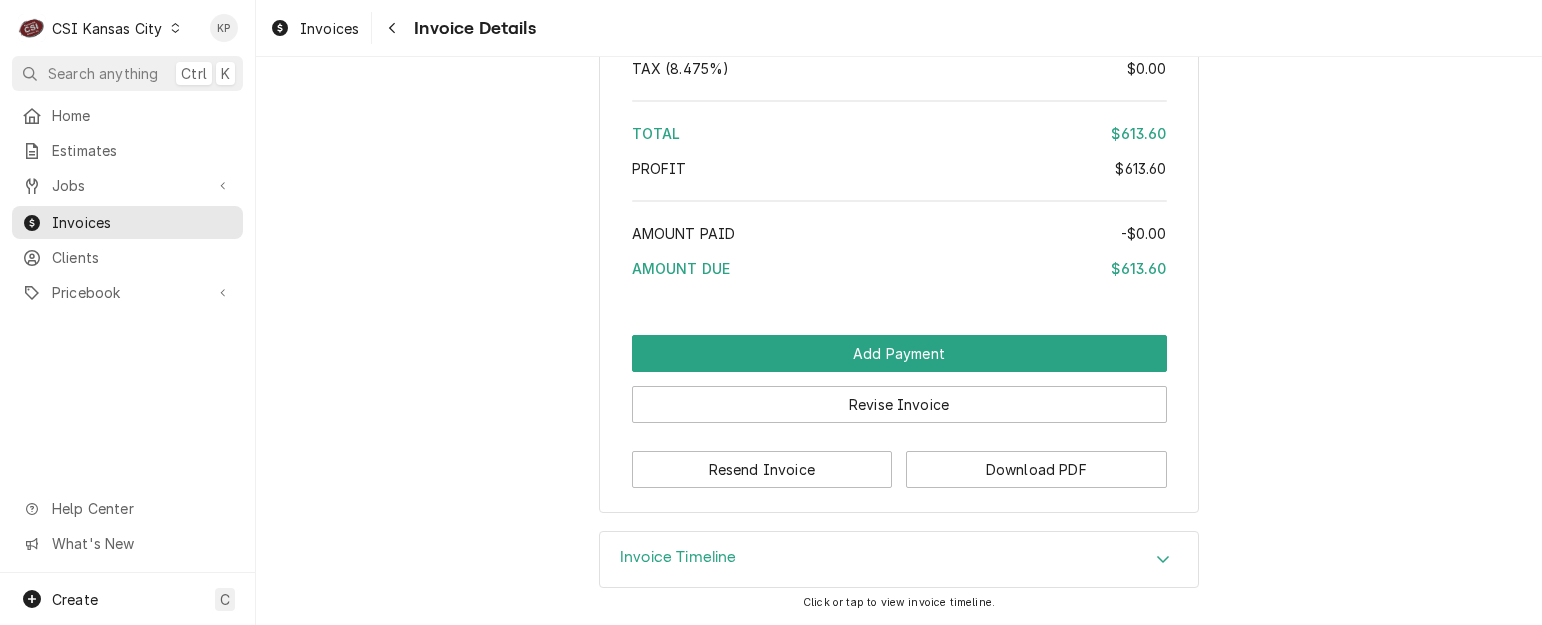 click on "Overdue Sender CSI Kansas City CSI Commercial Services Inc
[NUMBER] [STREET] Unit B
[CITY], [STATE] [POSTAL_CODE] [PHONE] [EMAIL] Recipient (Bill To) COMPACTION TECHNOLOGIES COMPACTION TECHNOLOGIES Service Location [BRAND] [LOCATION]
[NUMBER] [STREET]
[CITY], [STATE] [POSTAL_CODE] Created From Job Finalized Job | Service Call Roopairs Invoice ID INV-301420 Service Type Job | Service Call Date Issued [DATE] Terms Net 30 Date Due [DATE] Last Seen [DATE] - [TIME] Sent On [DATE] - [TIME] Last Modified [DATE] - [TIME] Service Charges Short Description 1-Labor (Service) | Standard | Incurred Subtype [#1-SALE] LABR-REG Service Date [DATE] Hourly Cost $0.00/hr Qty. 3.5hrs Rate $130.00/hr Amount $455.00 Tax Non-Taxable Service  Summary Parts and Materials (No parts and materials charges) Trip Charges, Diagnostic Fees, etc. Short Description Travel Charge Subtype [#1-SALE] TRAVEL-MILE Unit Cost $0.00 Qty. 1 Price $130.00 Amount $130.00 Tax $0.00" at bounding box center [899, -1546] 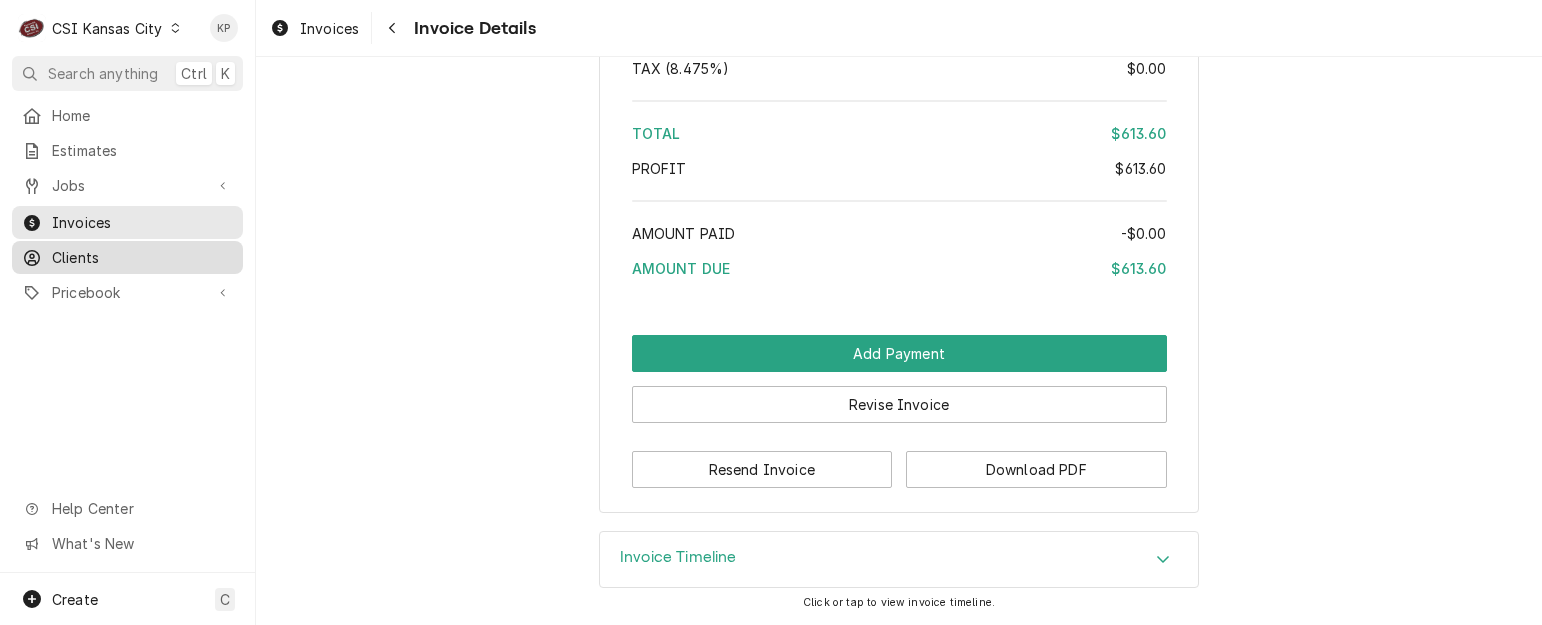 click on "Clients" at bounding box center [142, 257] 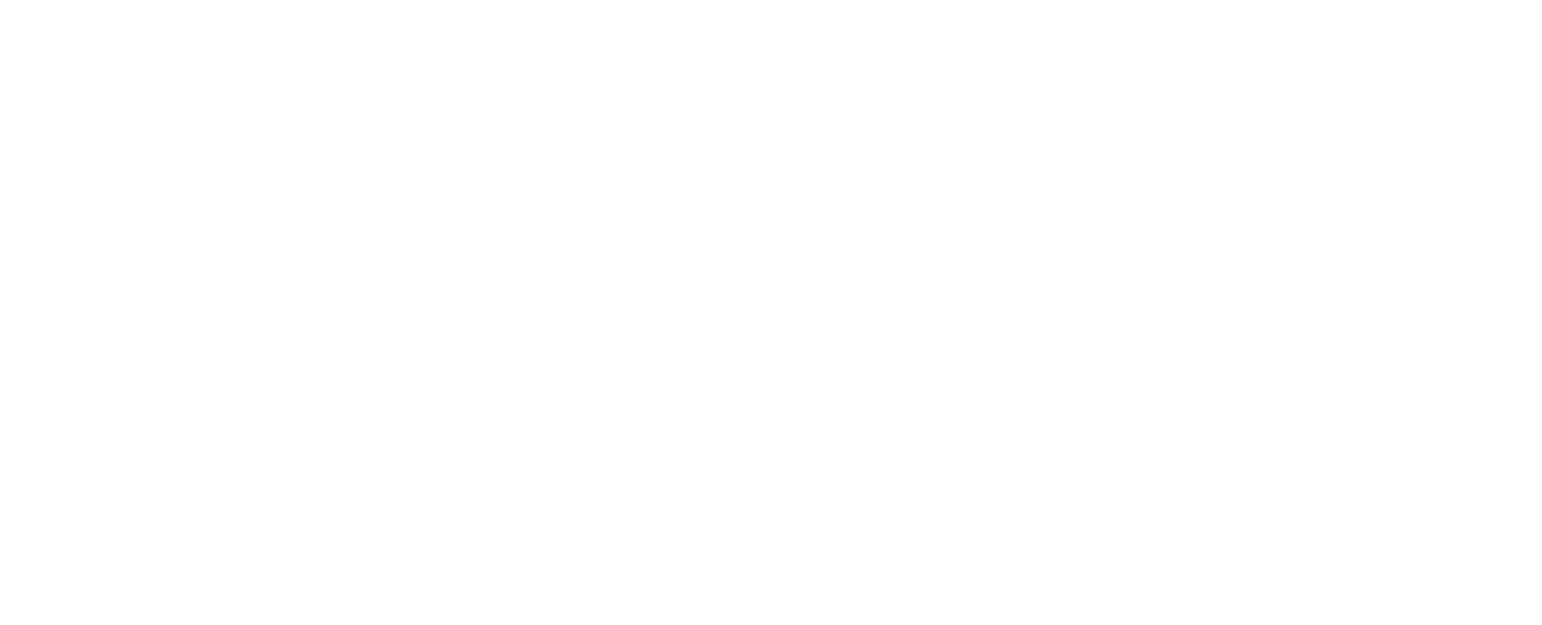 scroll, scrollTop: 0, scrollLeft: 0, axis: both 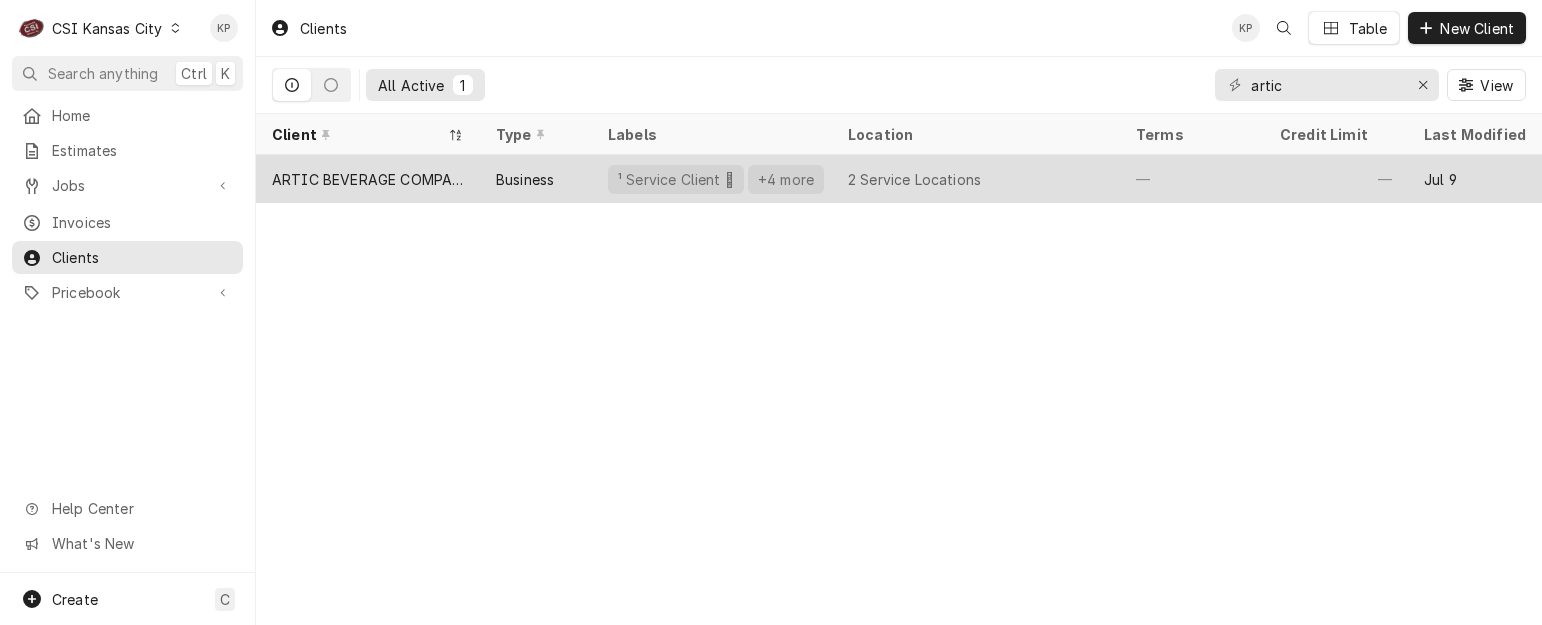 click on "ARTIC BEVERAGE COMPANY" at bounding box center (368, 179) 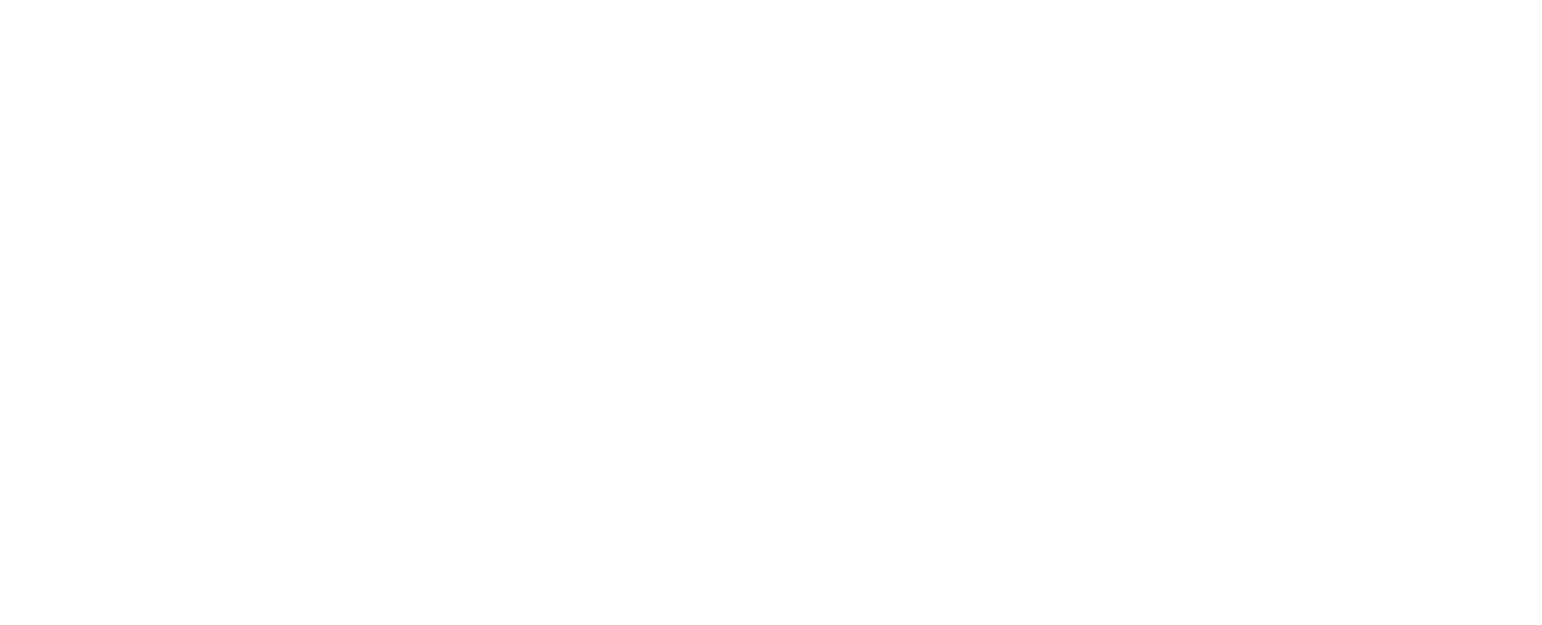 scroll, scrollTop: 0, scrollLeft: 0, axis: both 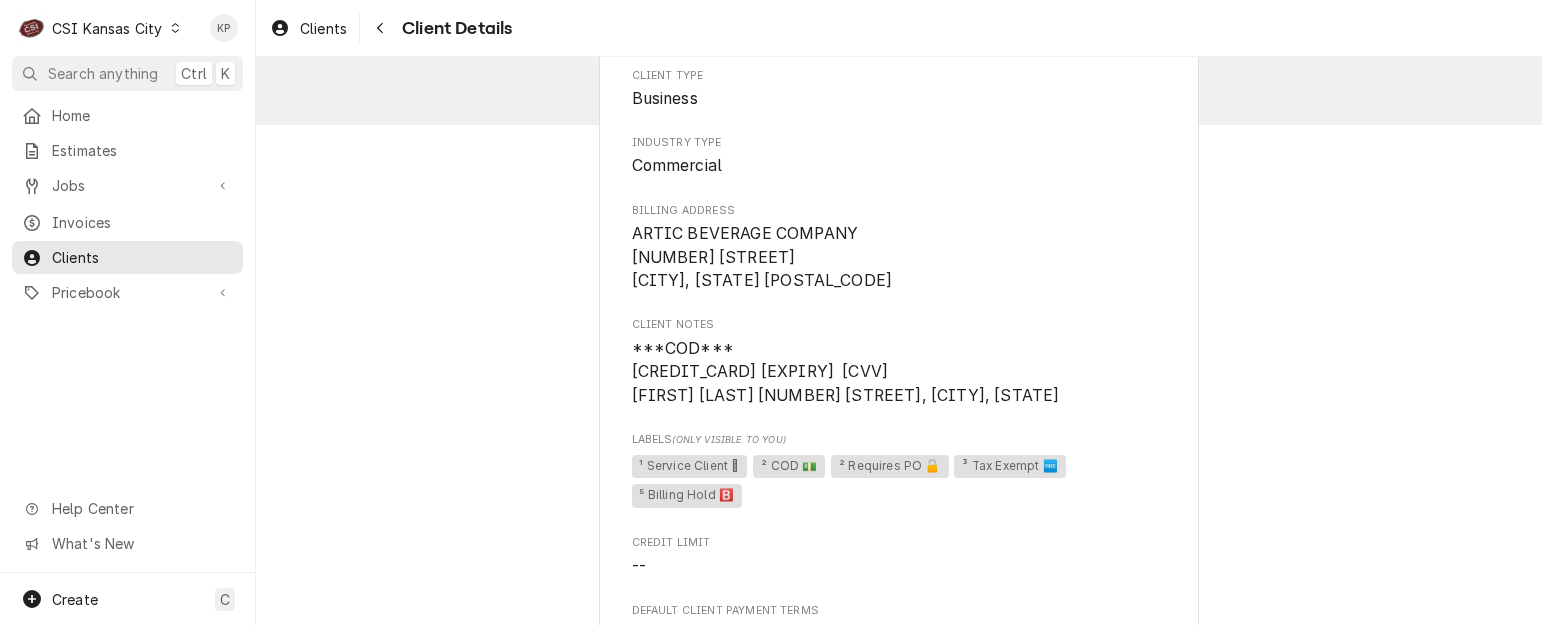 click on "Client Type Business Industry Type Commercial Billing Address ARTIC BEVERAGE COMPANY
17309 Oakshire St
Overland Park, KS 66221 Client Notes ***COD***
American Express 374355114903665   5/25  9977
Andrew Beach 17309 Oakshire Street, Overland Park, KS 66221 Labels  (Only Visible to You) ¹ Service Client 🛟 ² COD 💵 ² Requires PO 🔓 ³ Tax Exempt 🆓 ⁵ Billing Hold 🅱️ Credit Limit -- Default Client Payment Terms Same as company default (Same Day) Default Client Tax Rate [0%] KANSAS EXEMPT Last Modified Wed, Jul 9th, 2025 - 4:09 PM Client Contacts Primary Contact Name Andy Beach Phone (913) 999-8228 Email andy@articbeverage.com Reminders — — Email Phil@csi1.com Reminders — — Service Locations Atlas 9 / 1100 n98th st Kansas city,KS 66111 Harrahs / 1 Riverboat Dr, North Kansas City, MO 64116 Accounting Sync Status Synced on Wed, Jul 9th, 2025 - 4:09 PM" at bounding box center [899, 714] 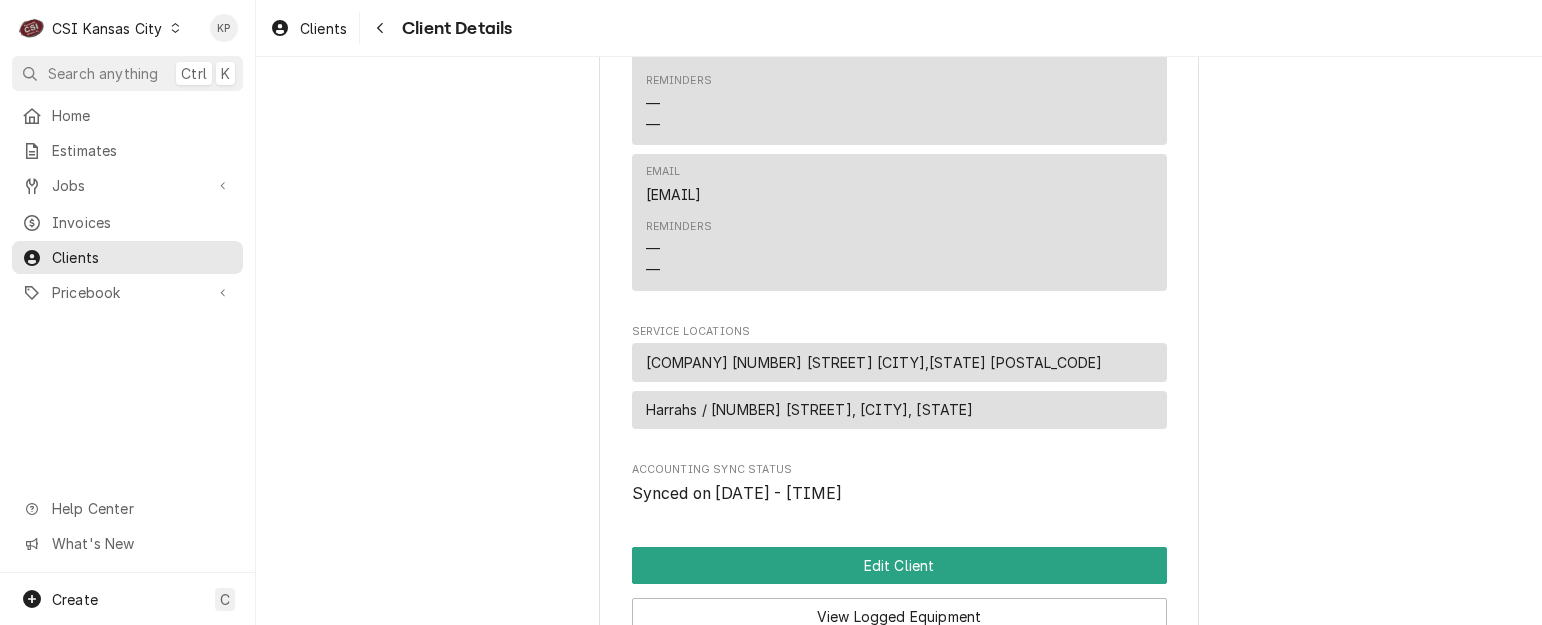 scroll, scrollTop: 954, scrollLeft: 0, axis: vertical 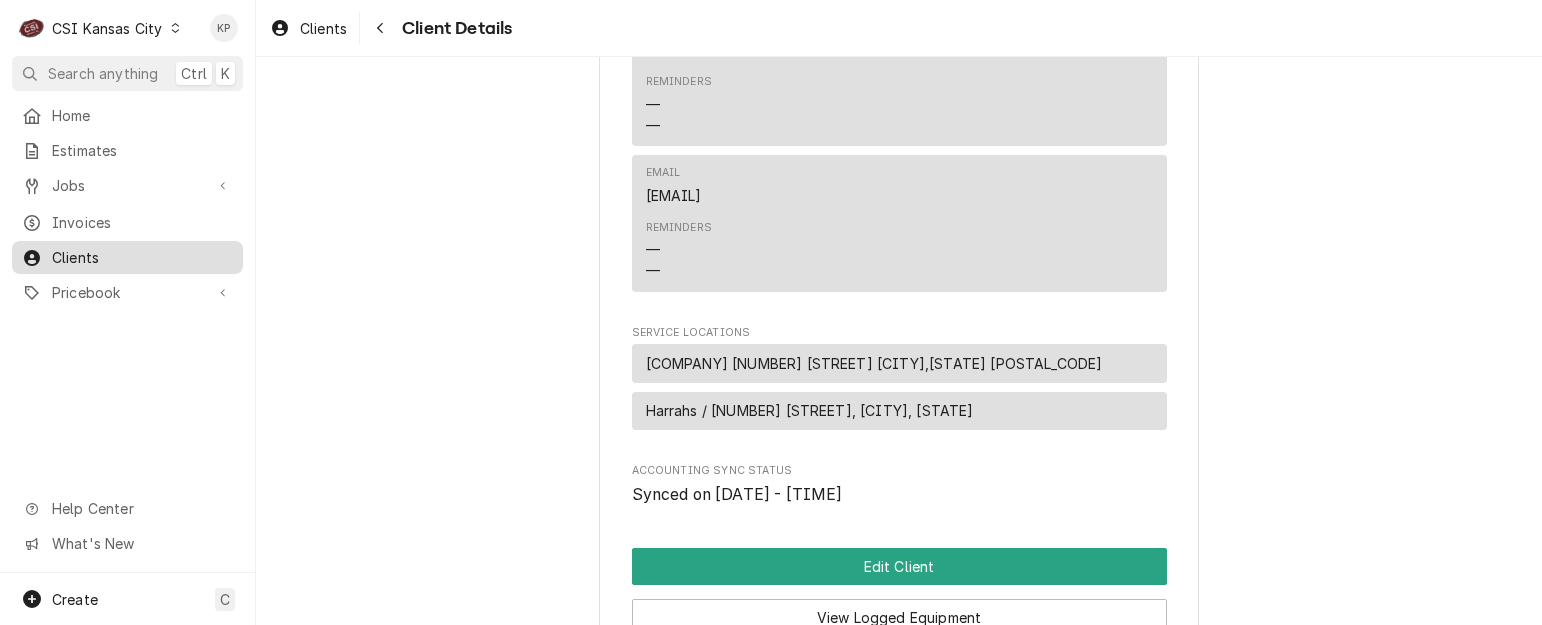 click on "Clients" at bounding box center [127, 257] 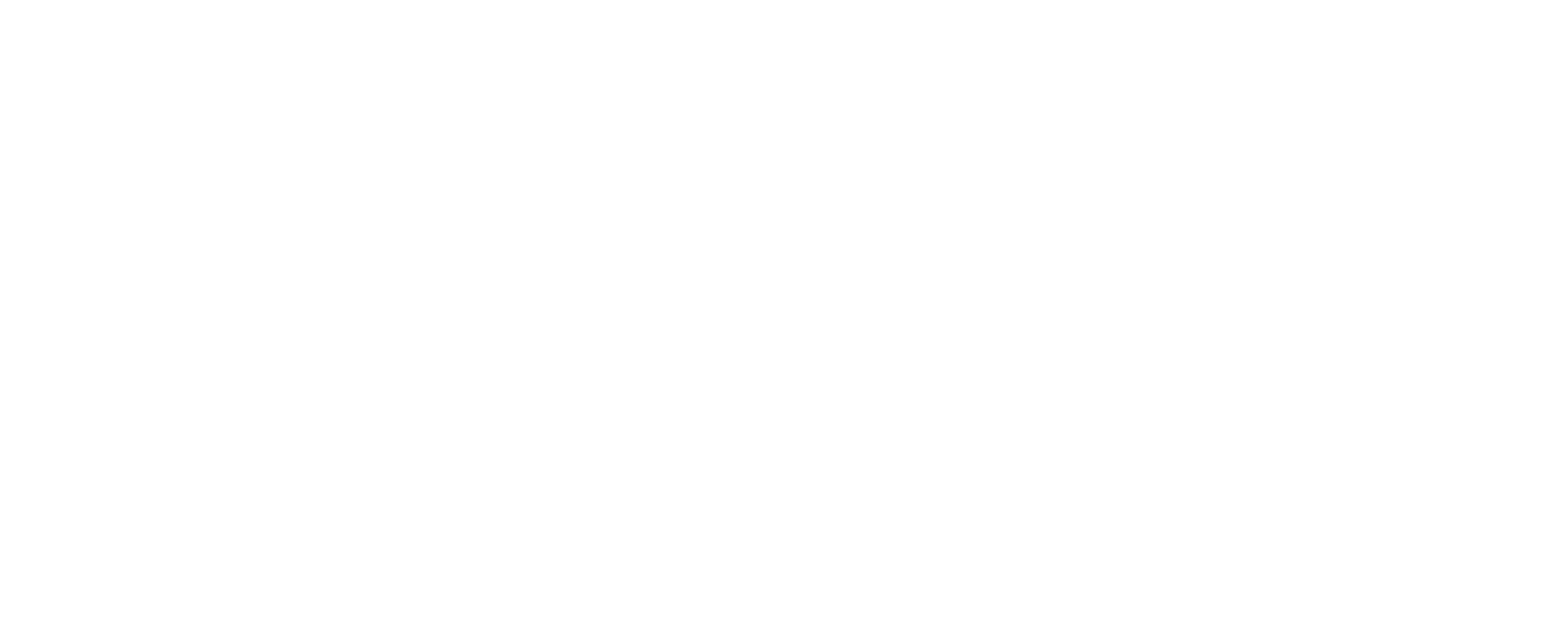 scroll, scrollTop: 0, scrollLeft: 0, axis: both 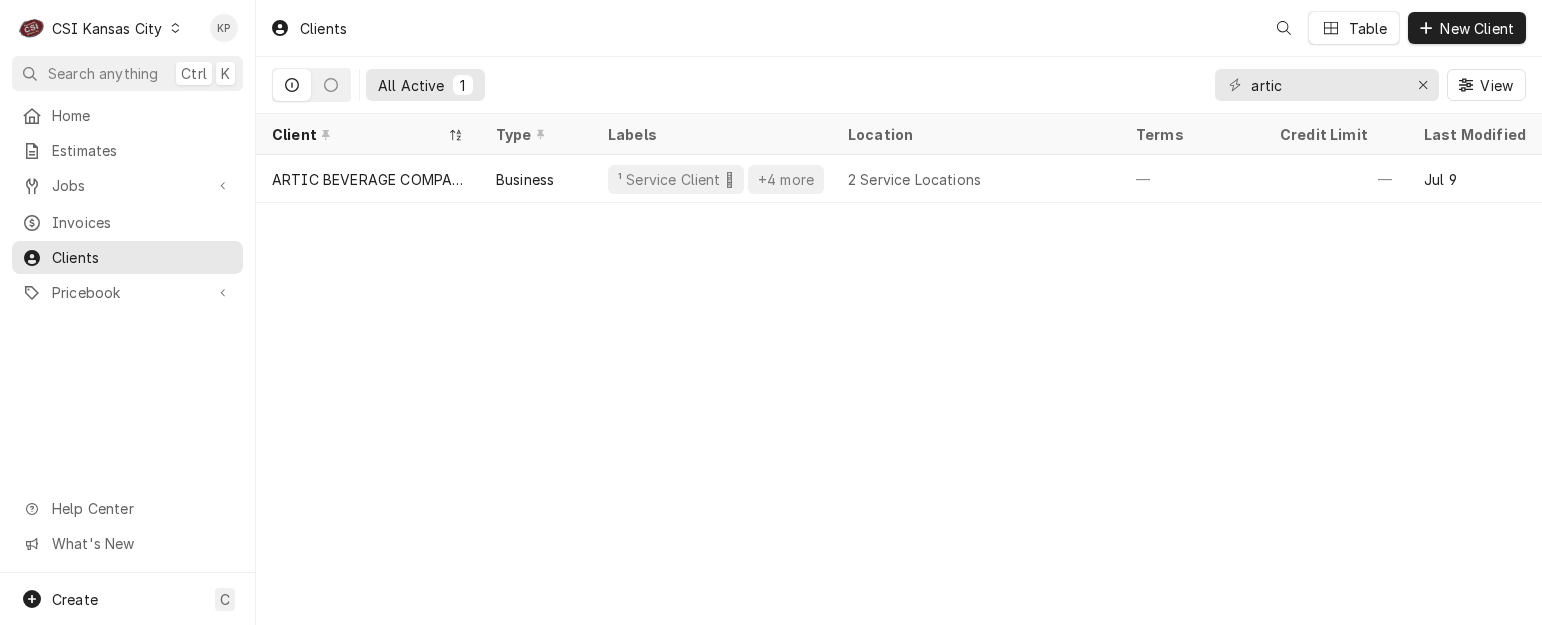 click on "Clients" at bounding box center (308, 28) 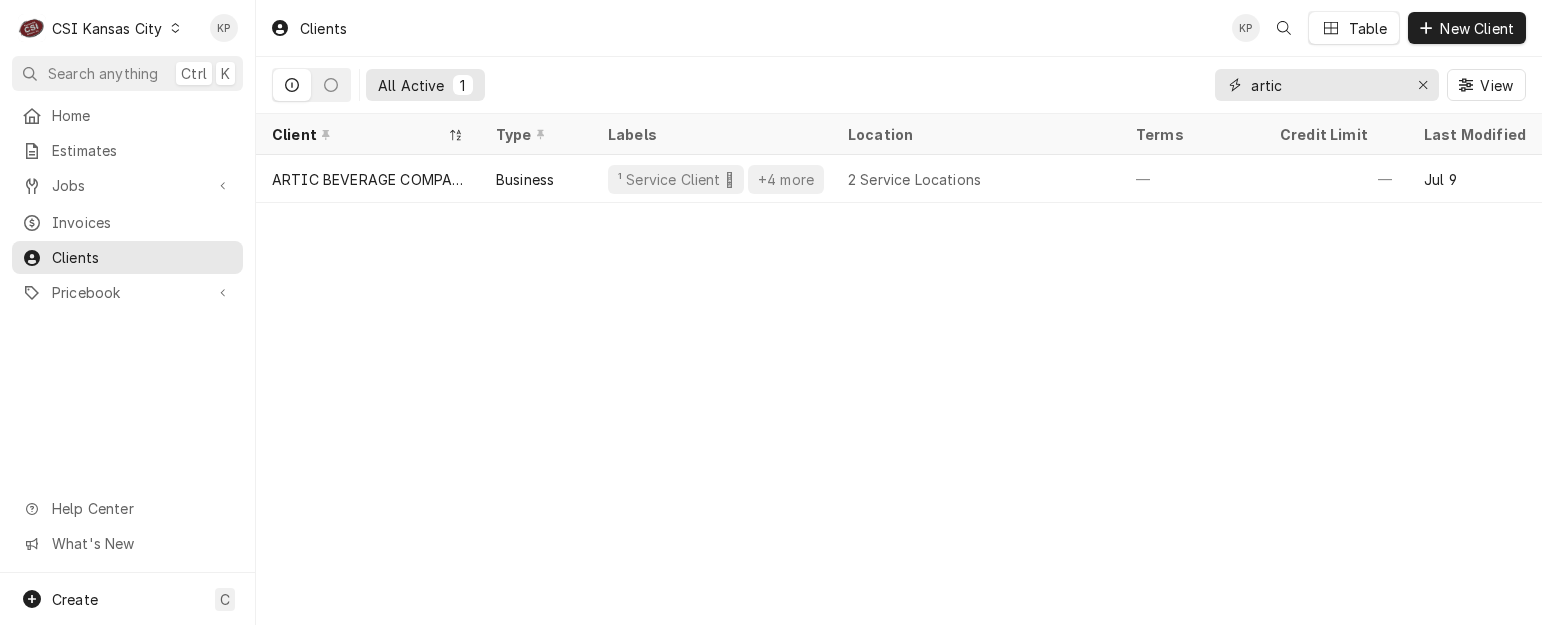 click on "artic" at bounding box center [1326, 85] 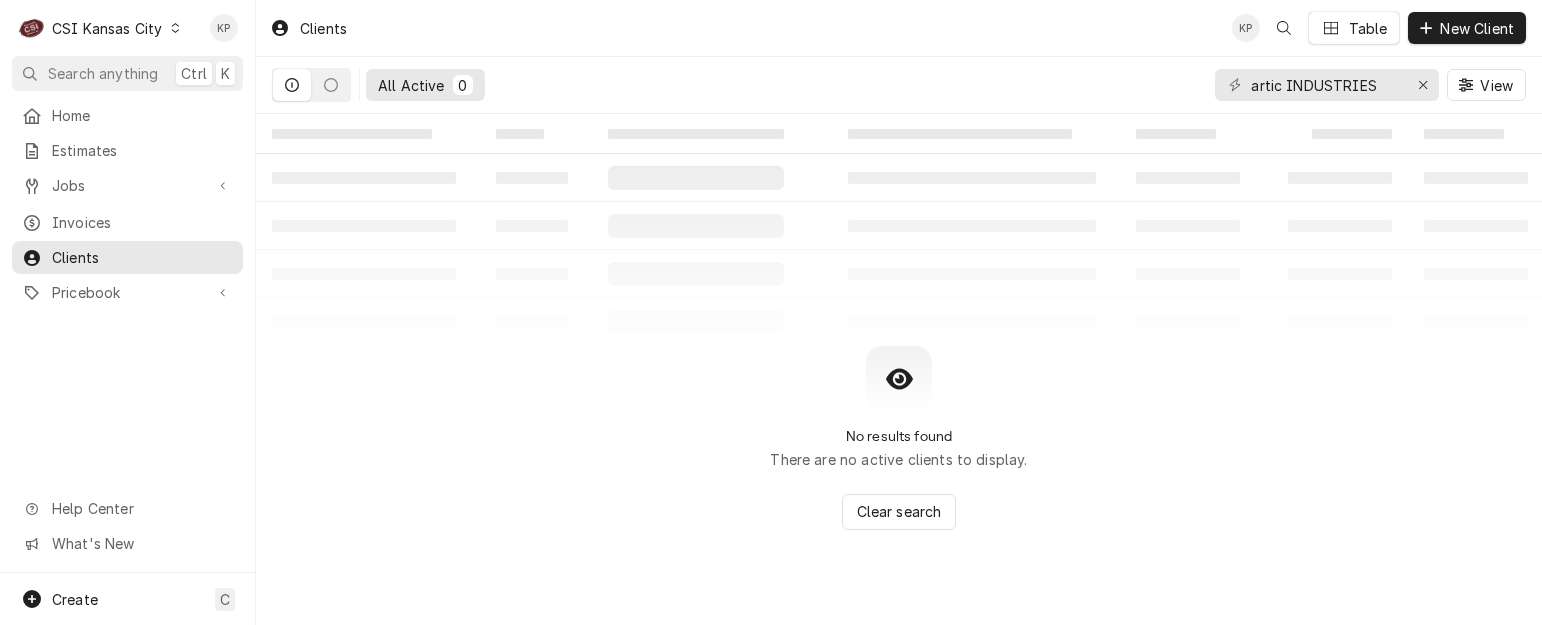 click 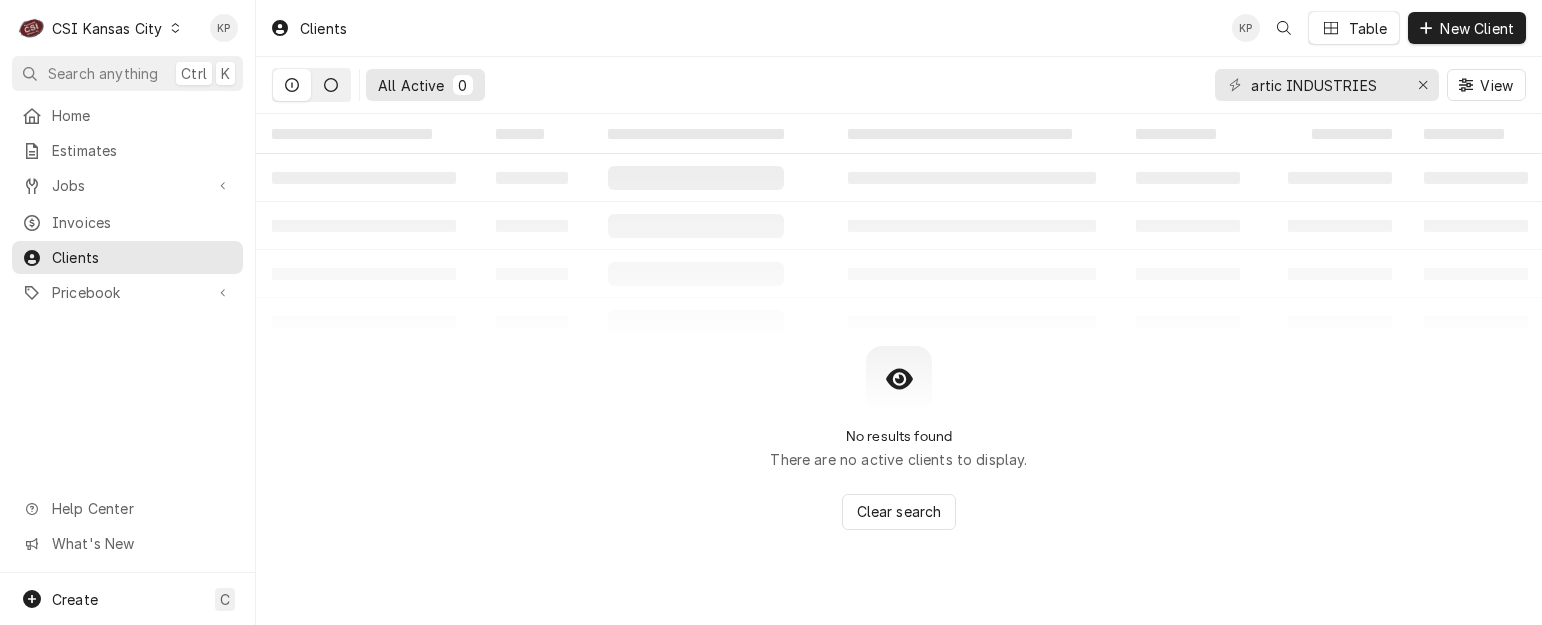 click at bounding box center [331, 85] 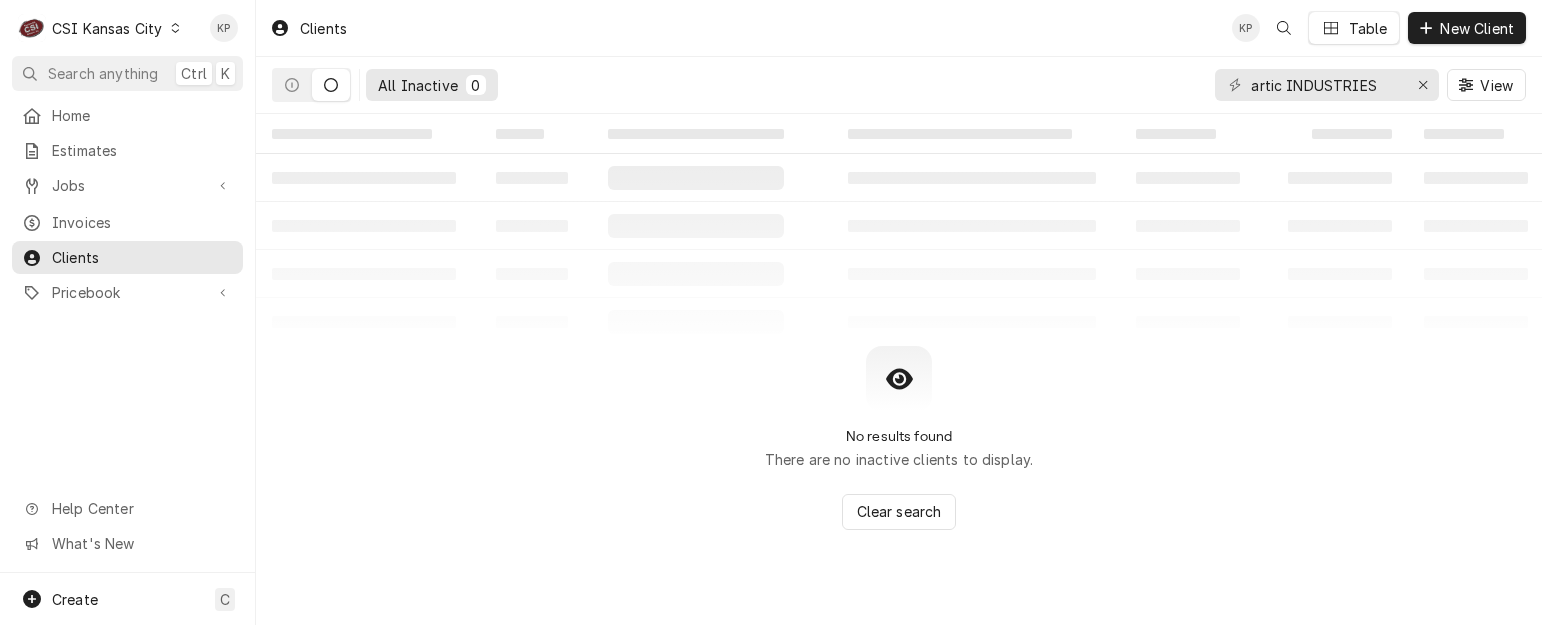 click 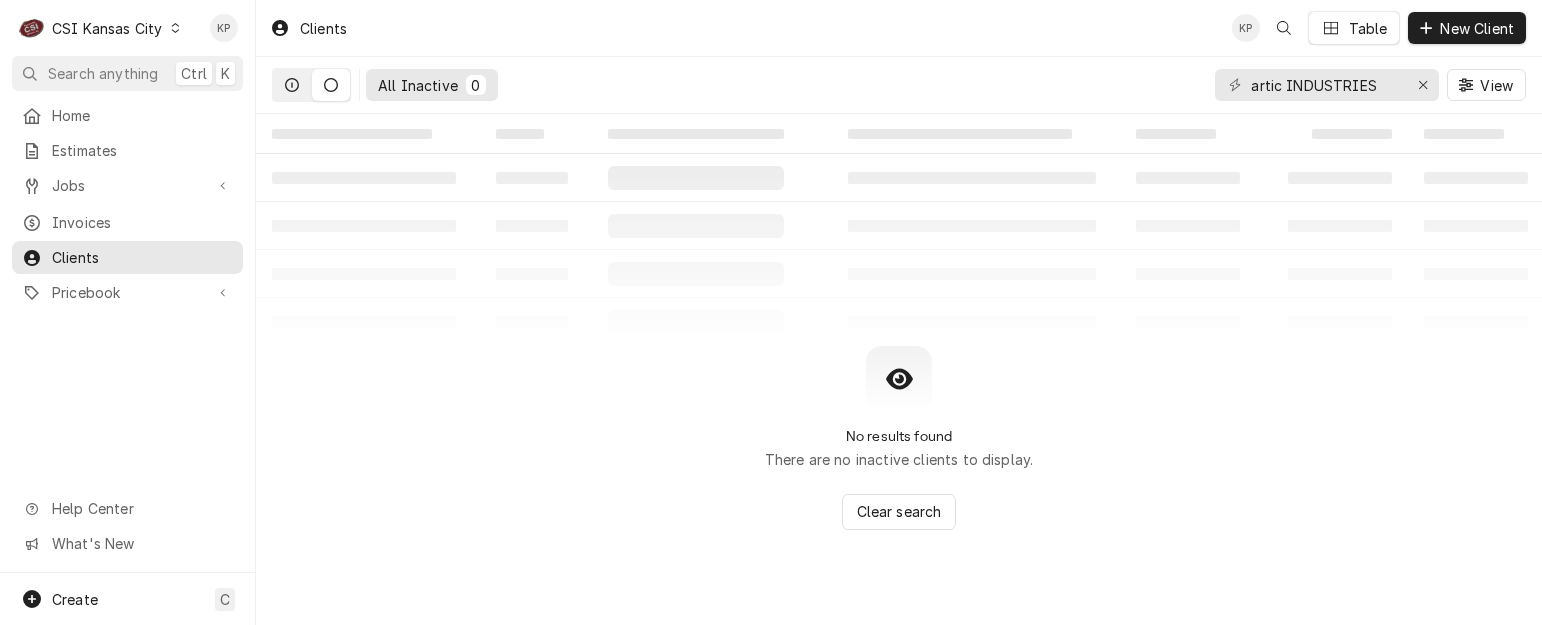 click 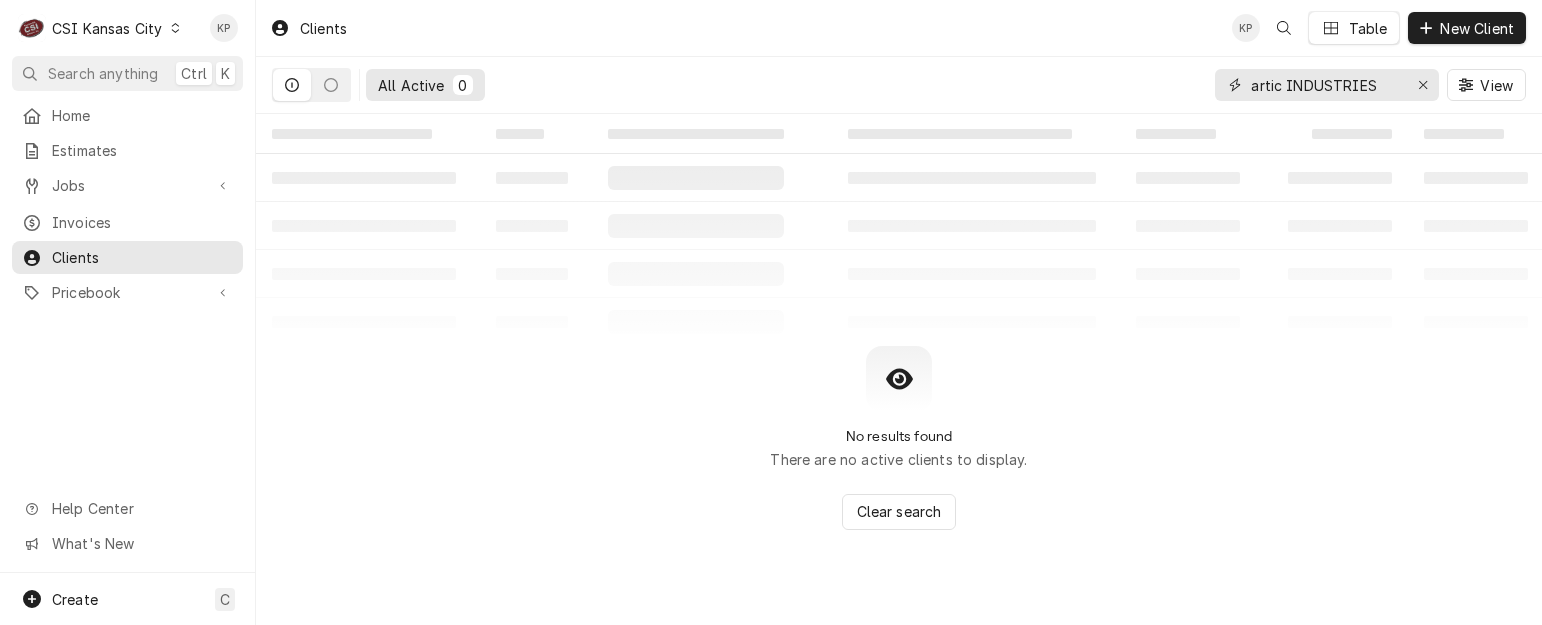 drag, startPoint x: 1285, startPoint y: 89, endPoint x: 1115, endPoint y: 79, distance: 170.29387 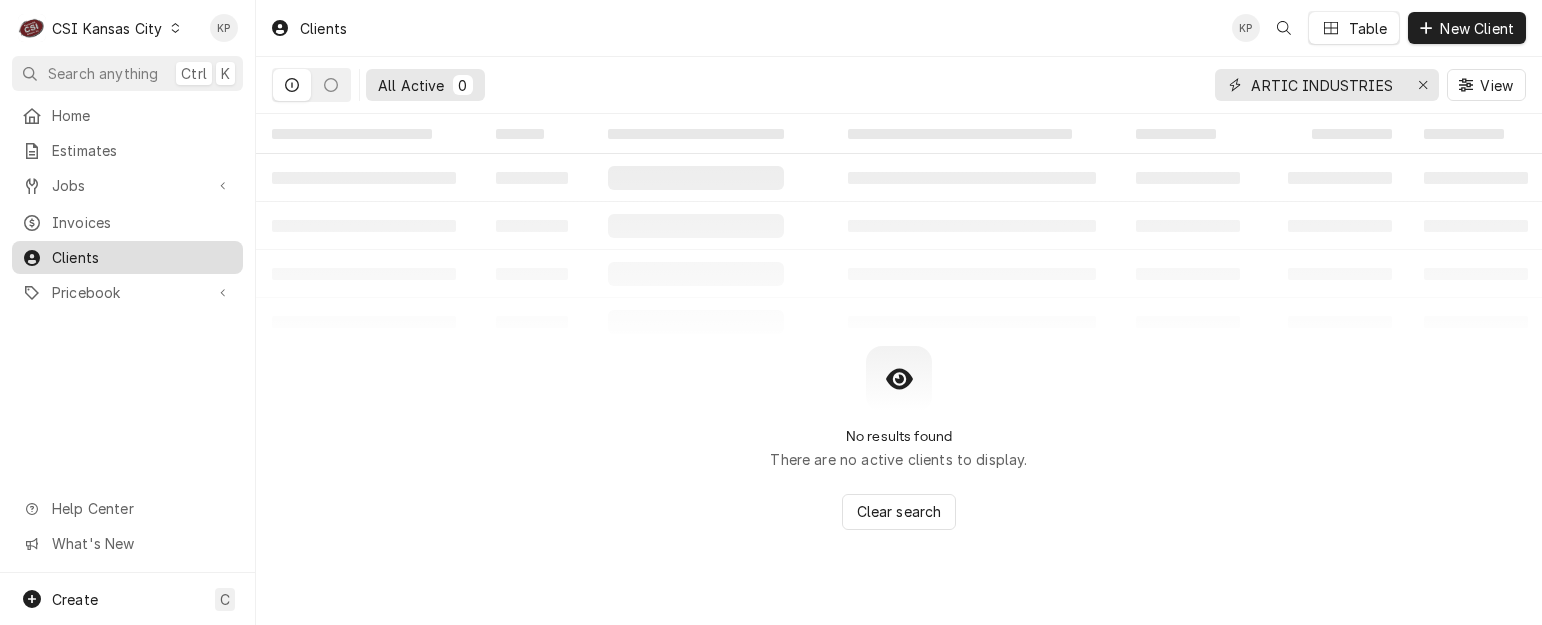 type on "ARTIC INDUSTRIES" 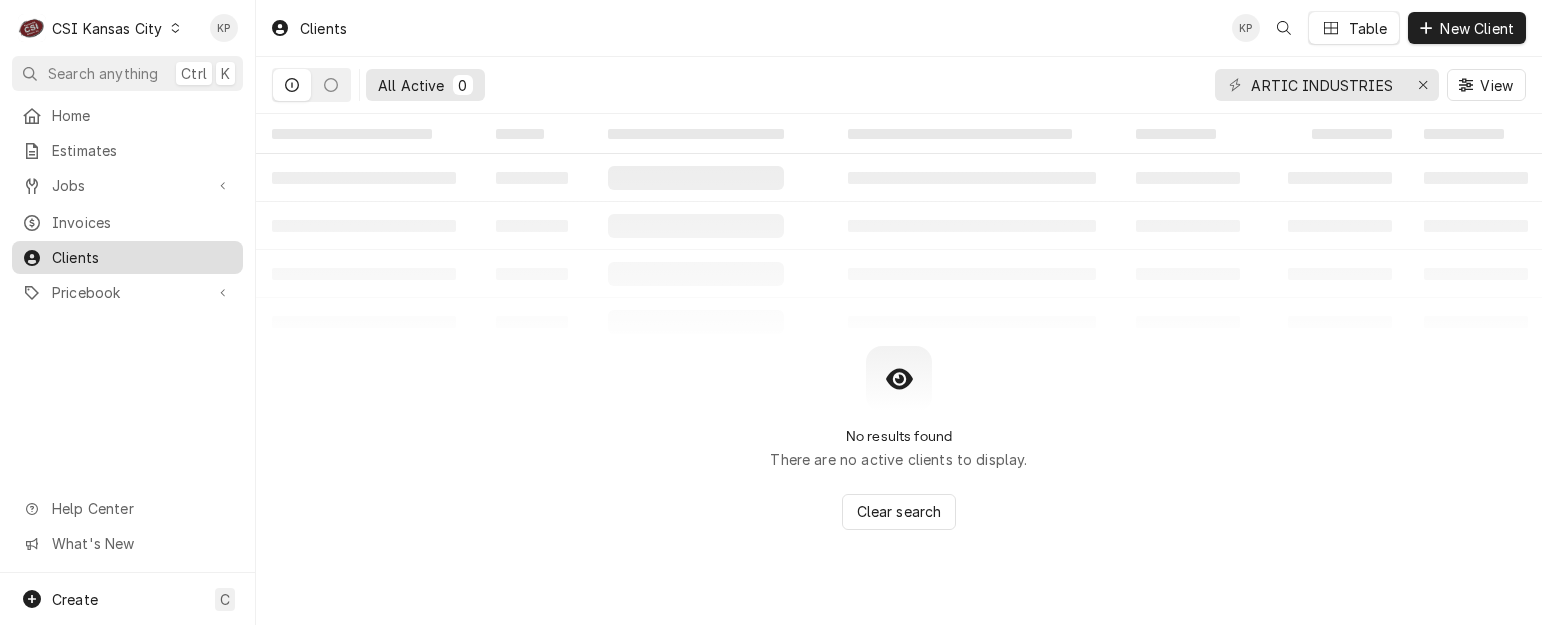 click on "Clients" at bounding box center (142, 257) 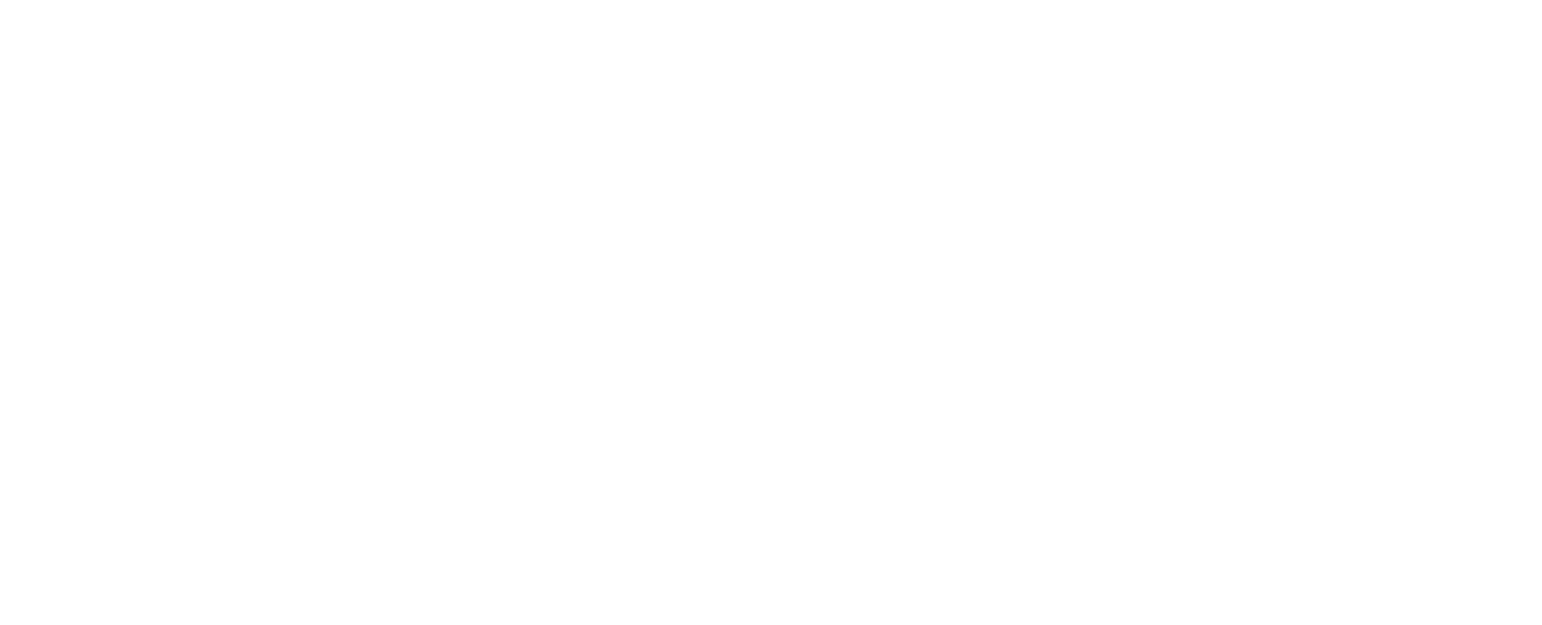 scroll, scrollTop: 0, scrollLeft: 0, axis: both 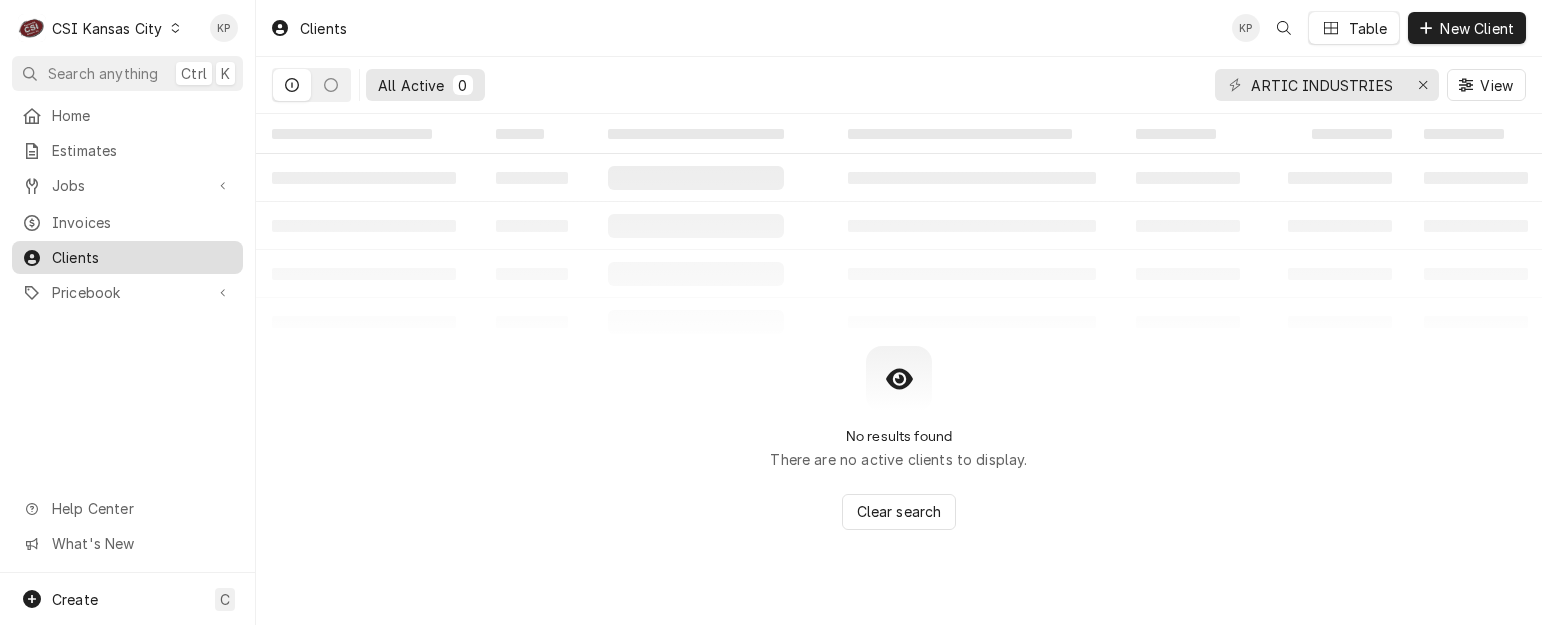 click on "Clients" at bounding box center [142, 257] 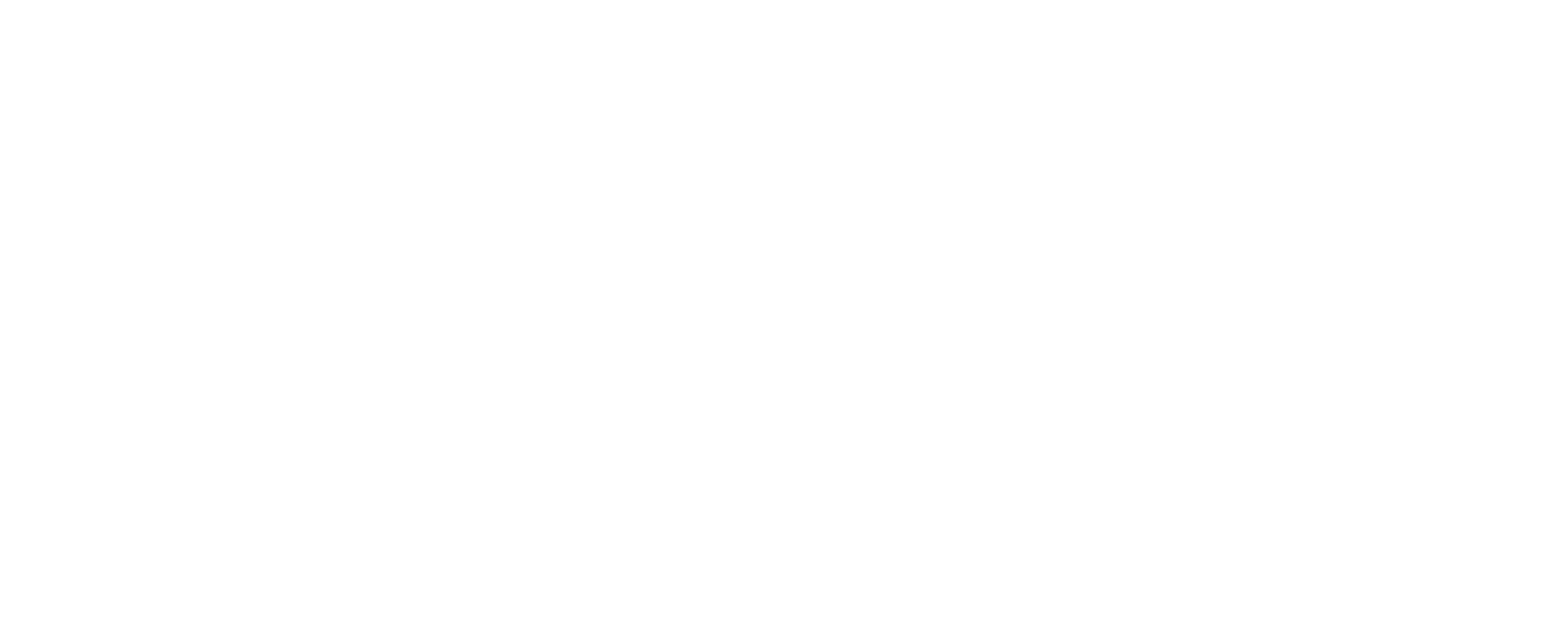scroll, scrollTop: 0, scrollLeft: 0, axis: both 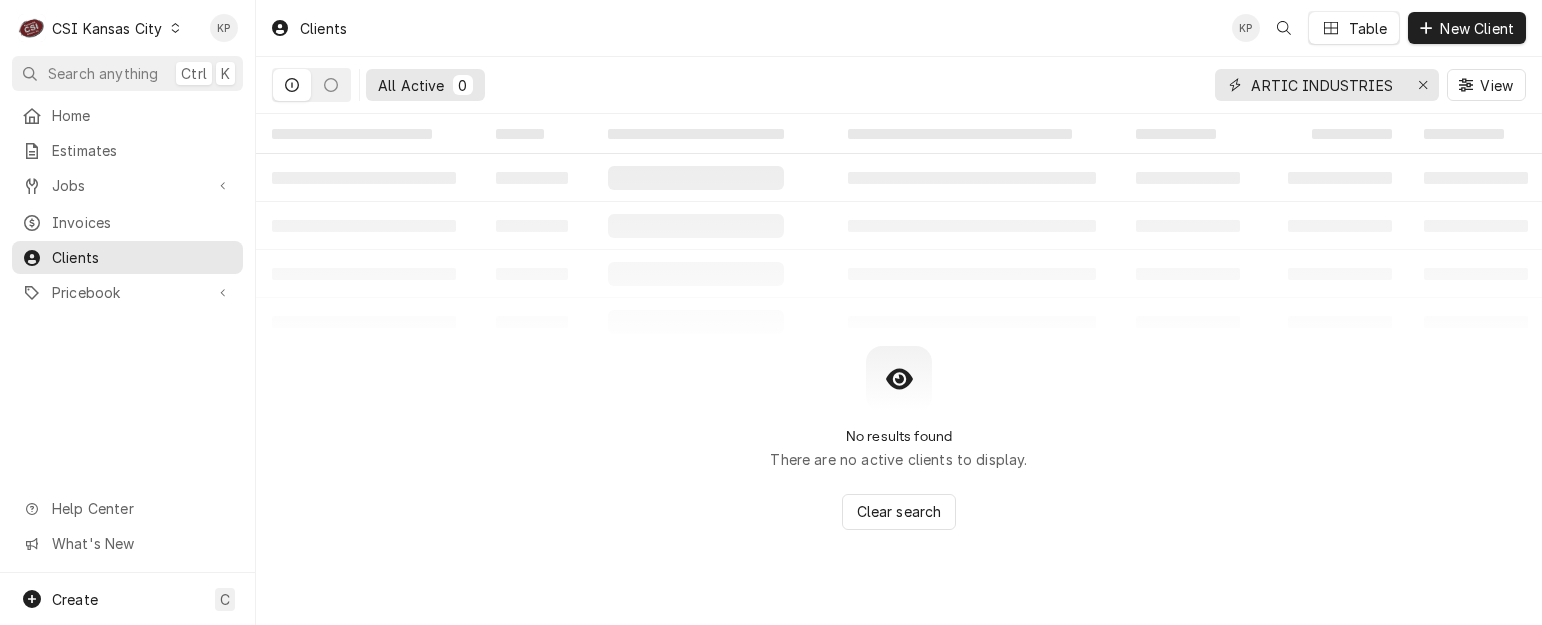drag, startPoint x: 1254, startPoint y: 86, endPoint x: 1589, endPoint y: 91, distance: 335.03732 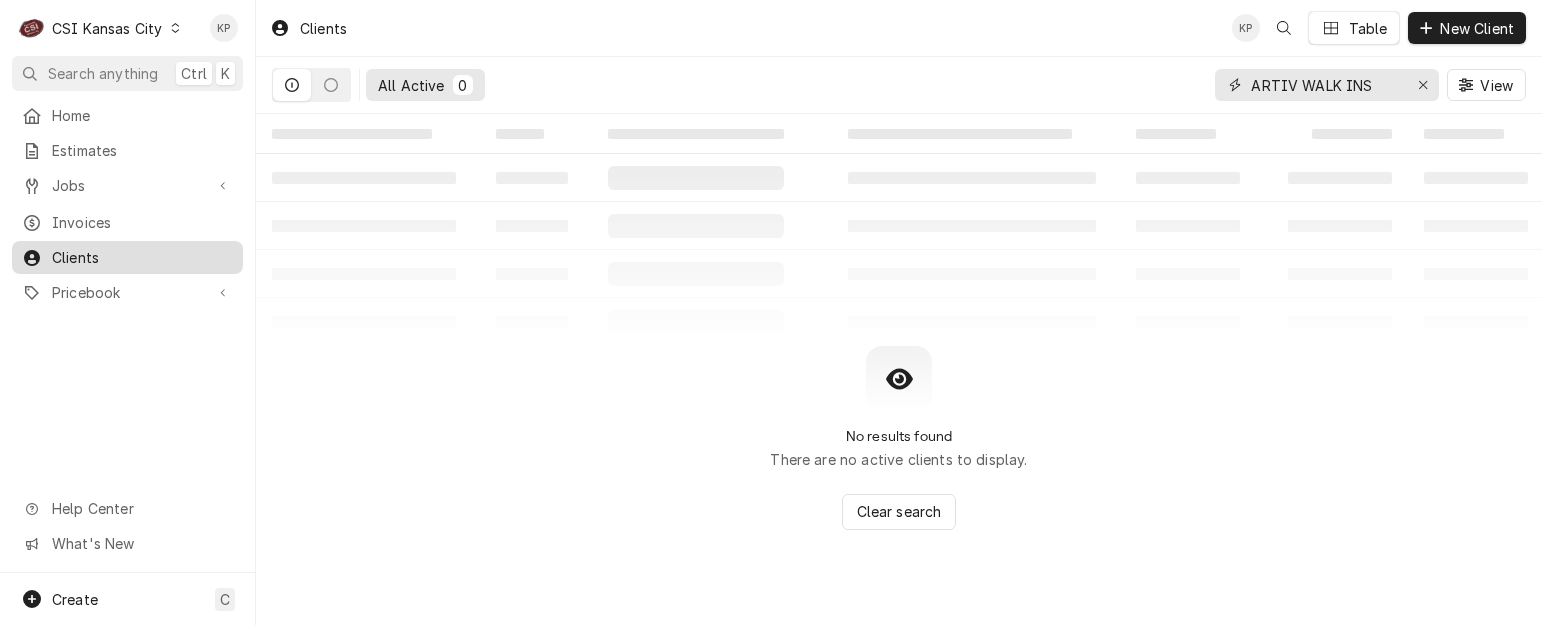 type on "ARTIV WALK INS" 